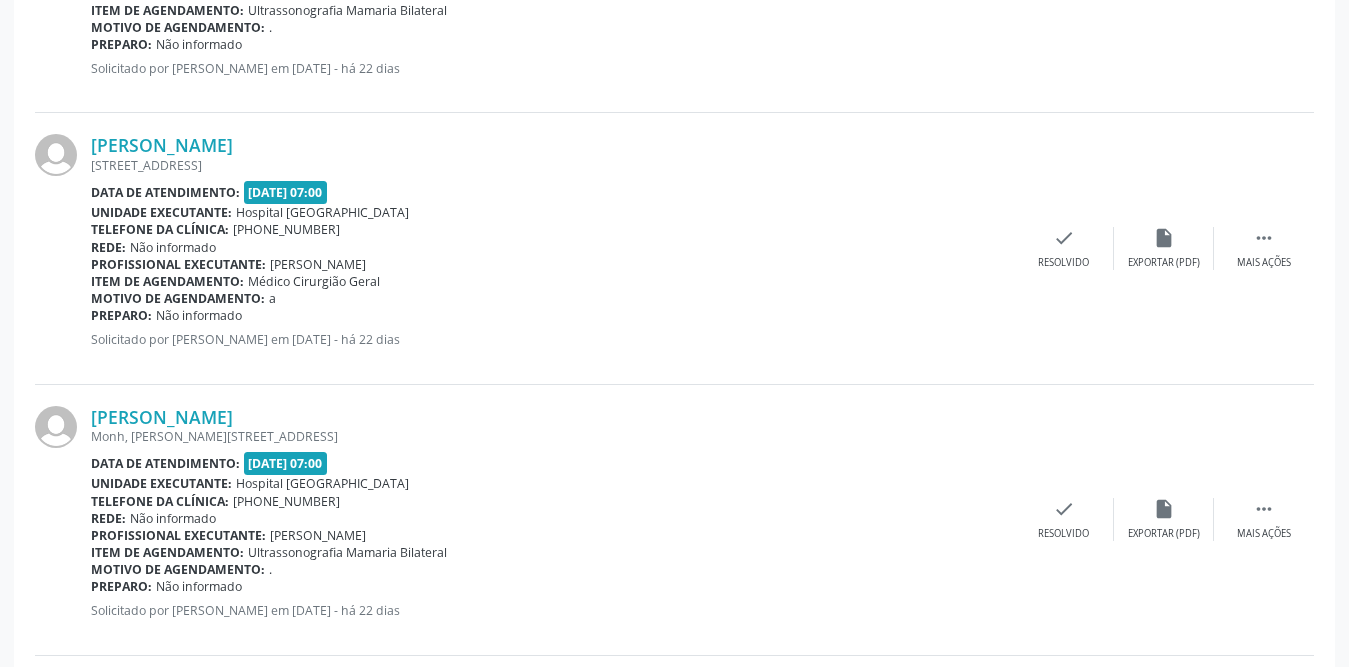 scroll, scrollTop: 1600, scrollLeft: 0, axis: vertical 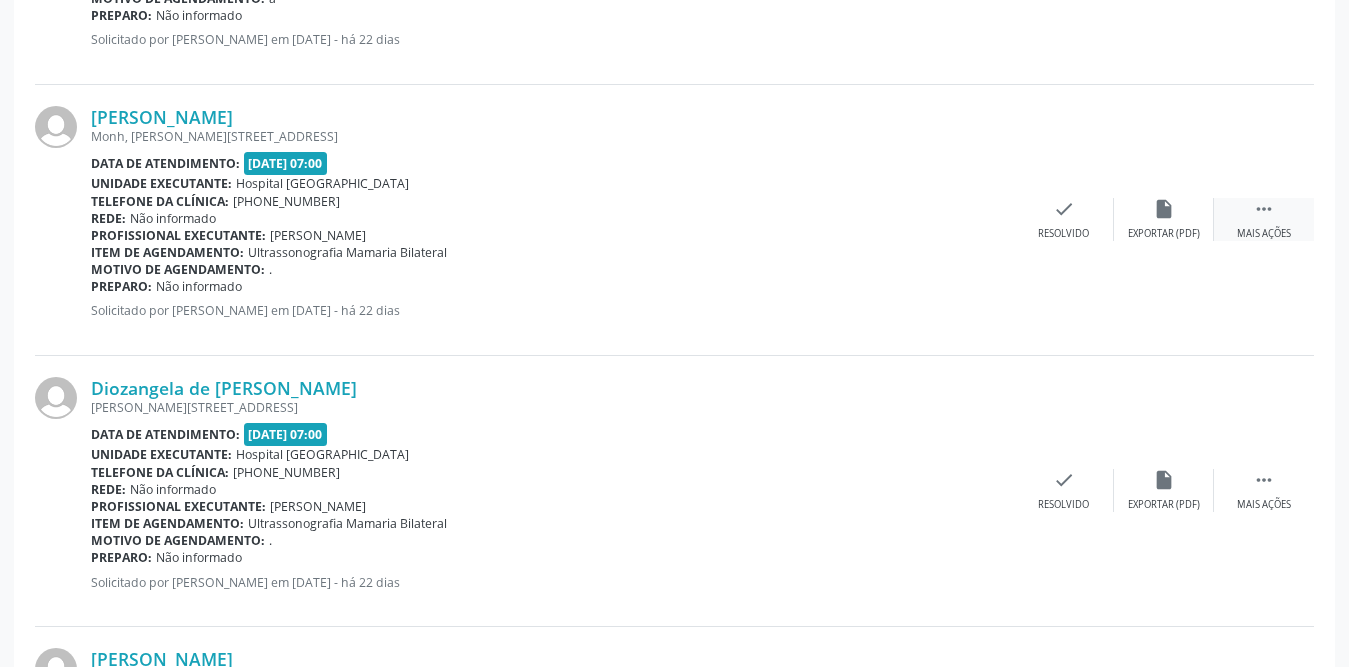 click on "
Mais ações" at bounding box center [1264, 219] 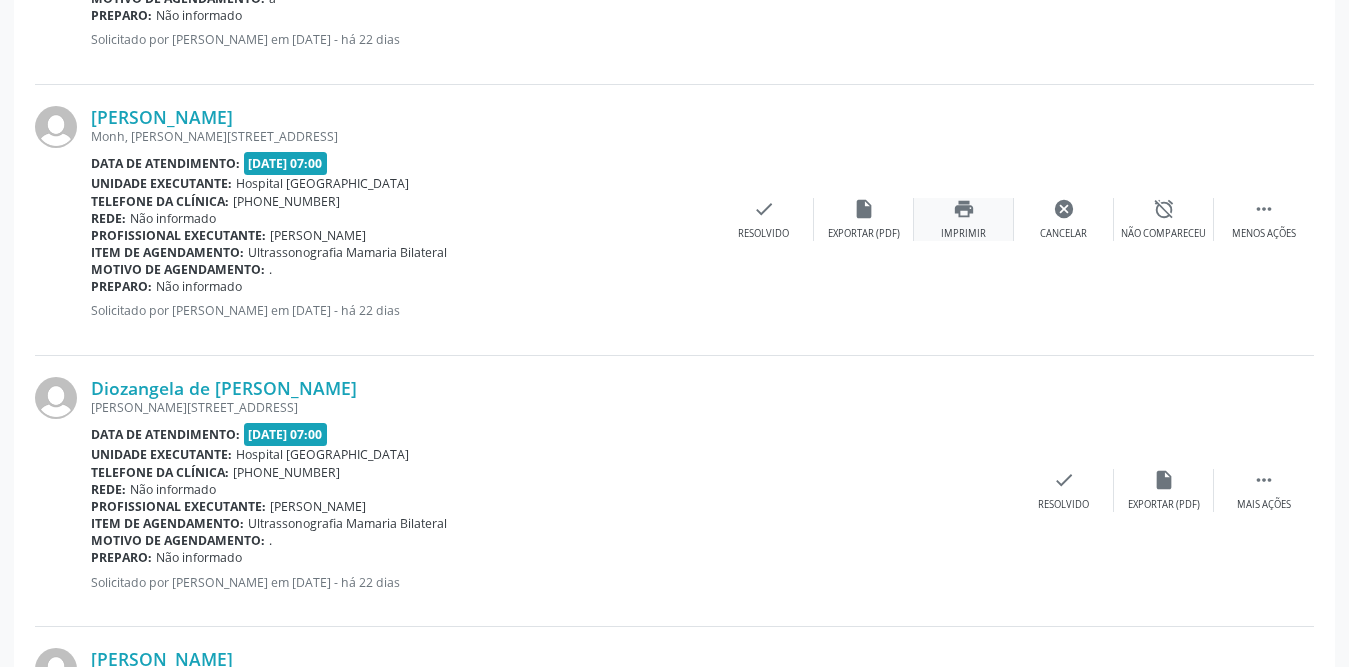 click on "print
Imprimir" at bounding box center (964, 219) 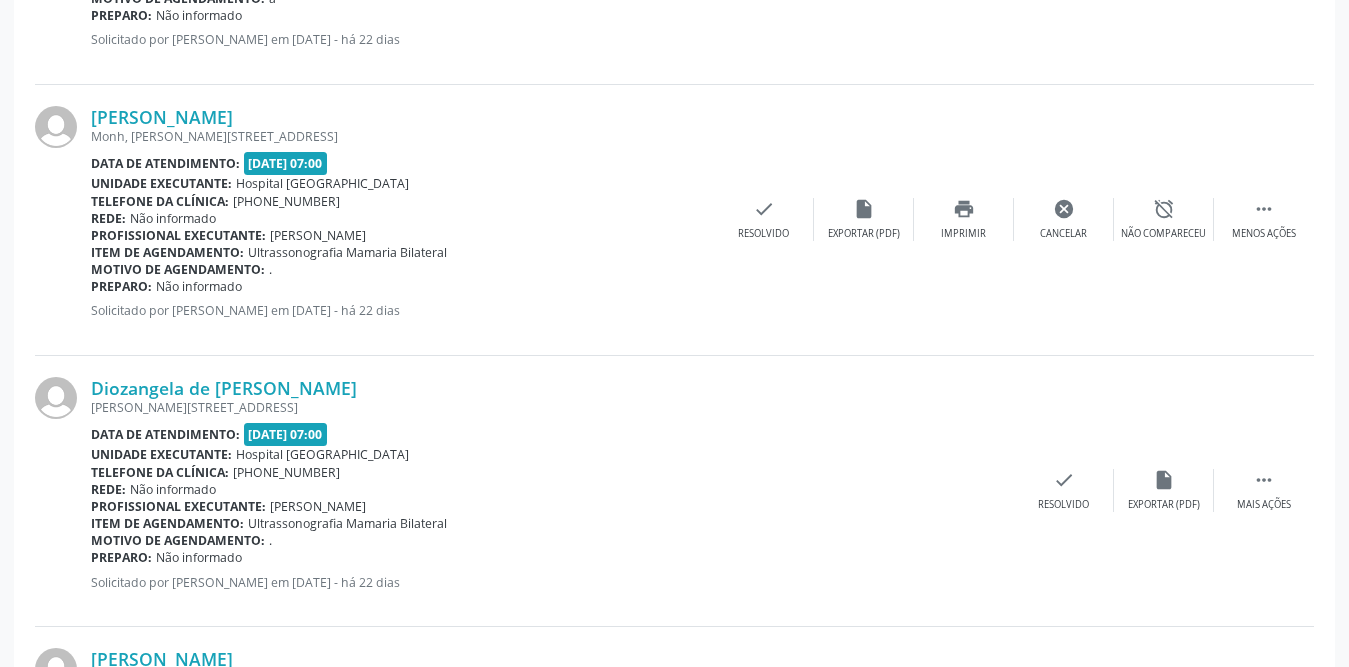 scroll, scrollTop: 1800, scrollLeft: 0, axis: vertical 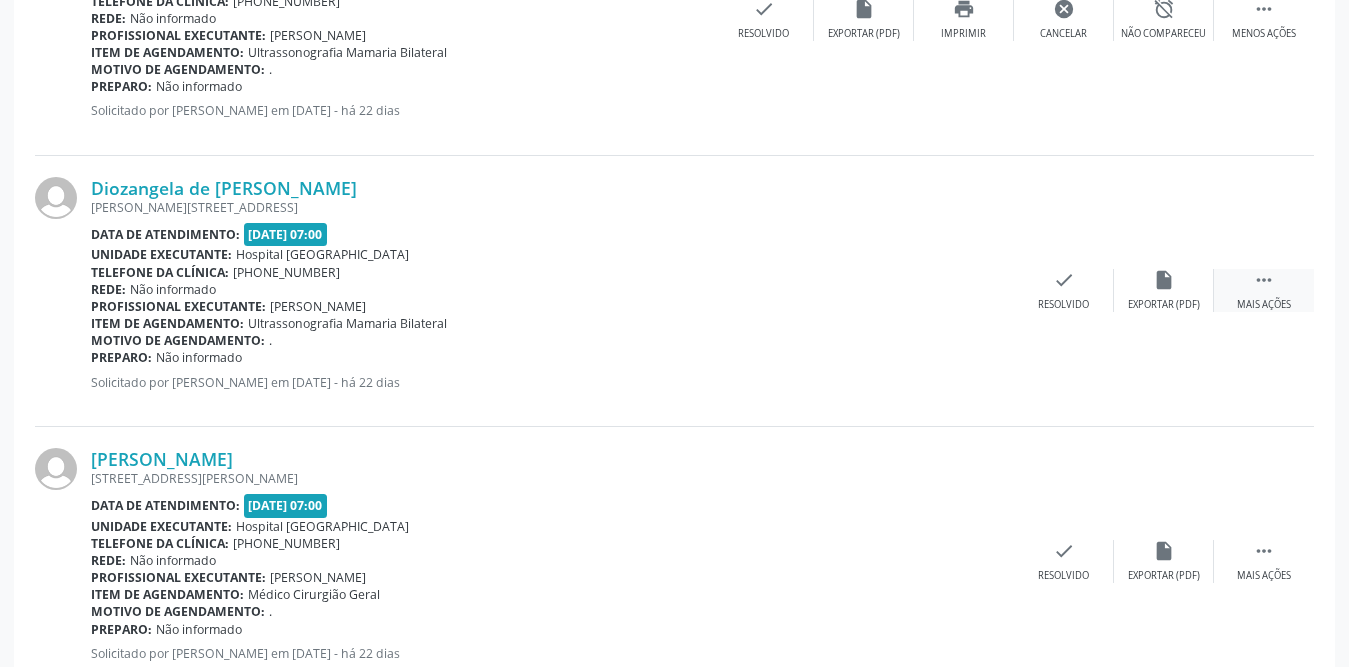 click on "
Mais ações" at bounding box center [1264, 290] 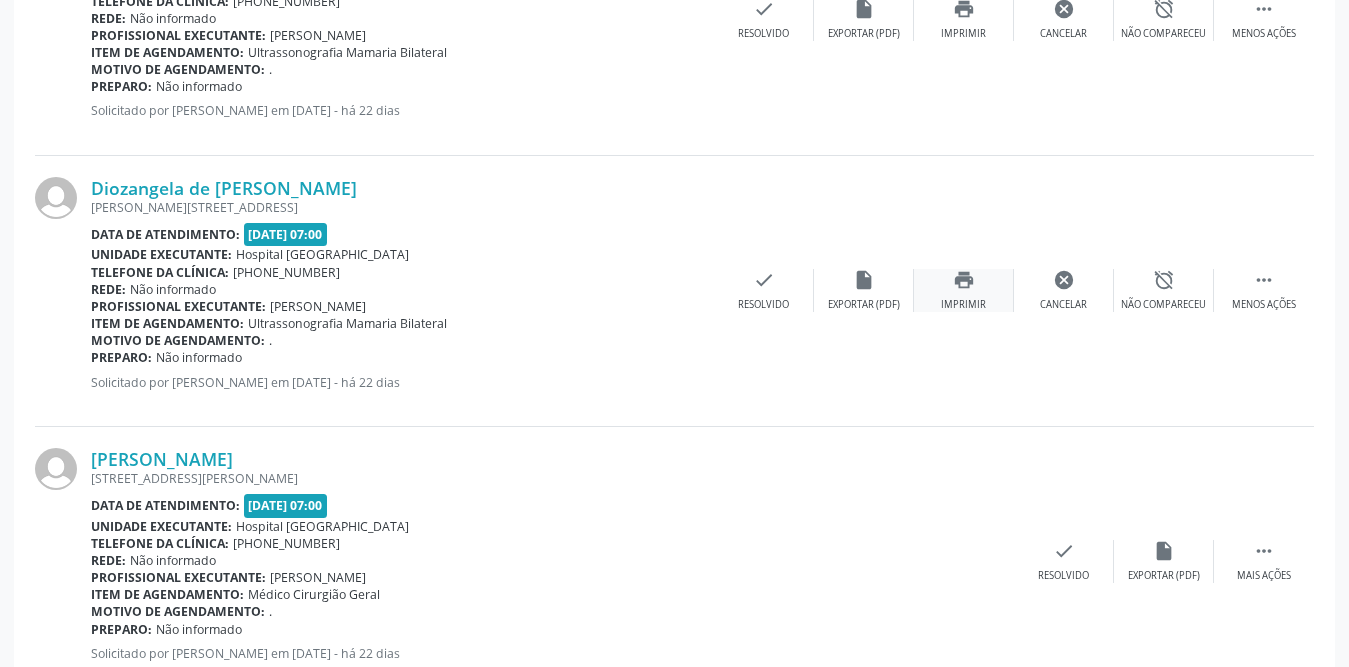 click on "print
Imprimir" at bounding box center (964, 290) 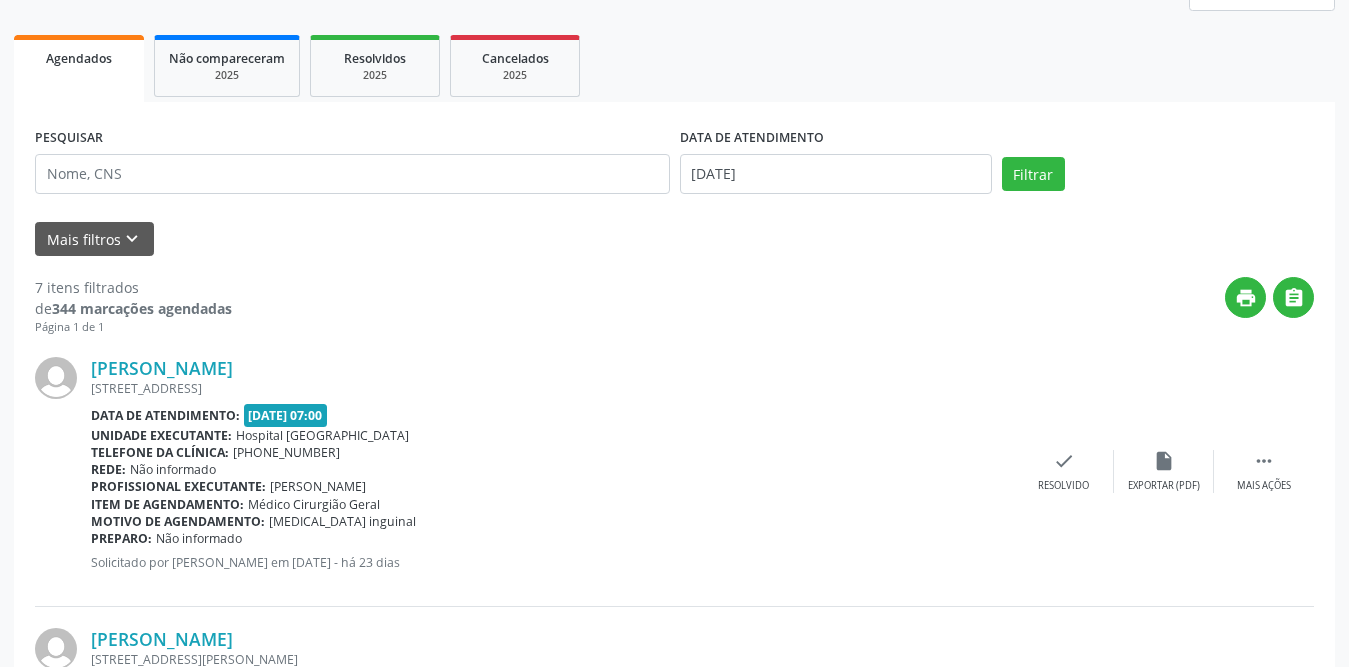scroll, scrollTop: 0, scrollLeft: 0, axis: both 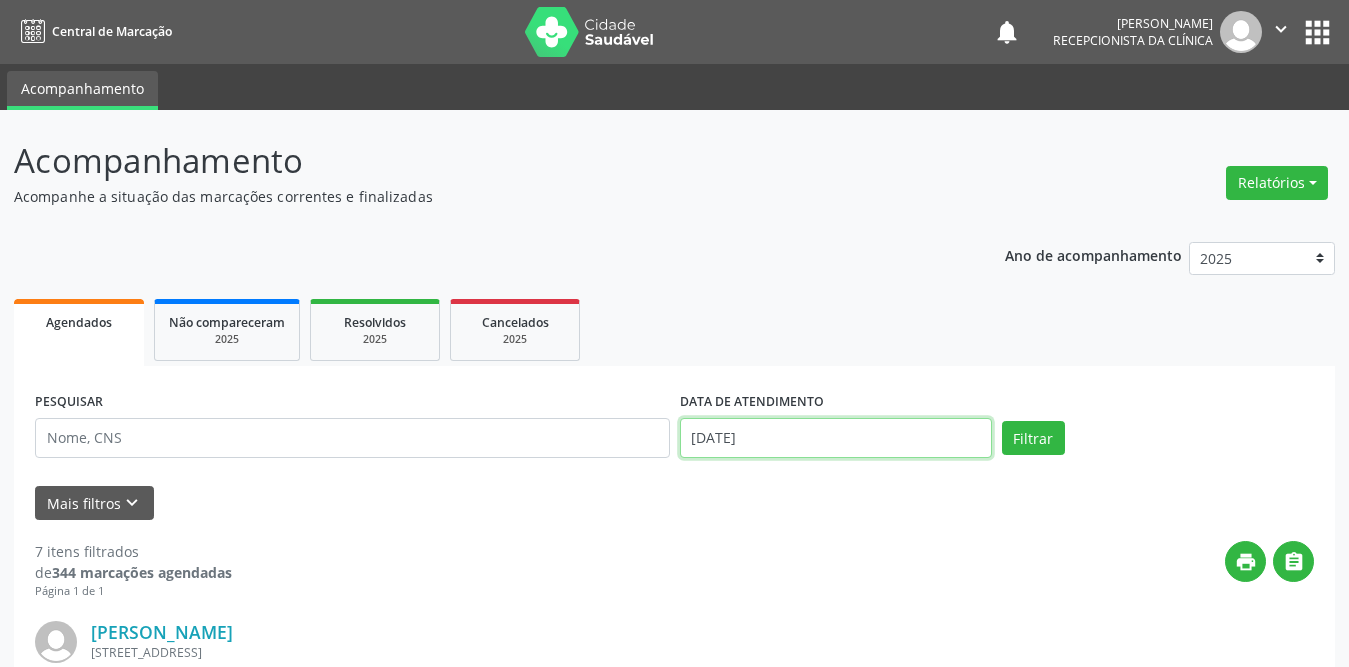 click on "[DATE]" at bounding box center (836, 438) 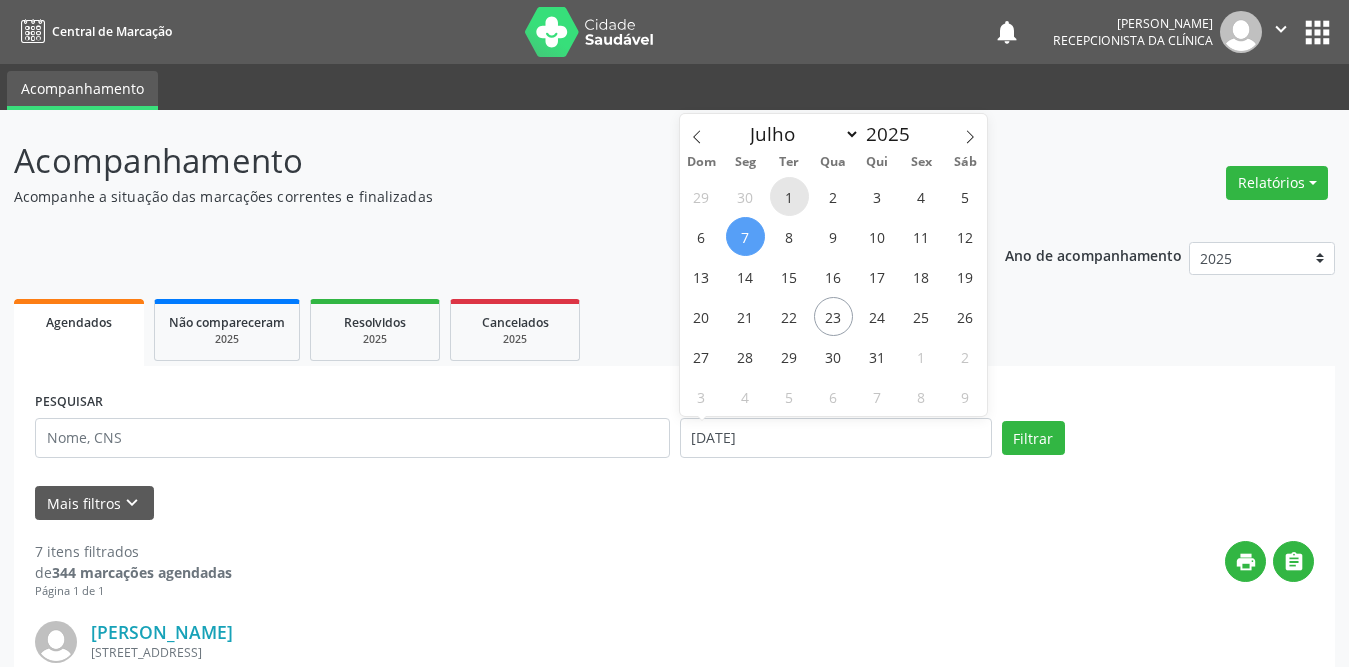 click on "1" at bounding box center (789, 196) 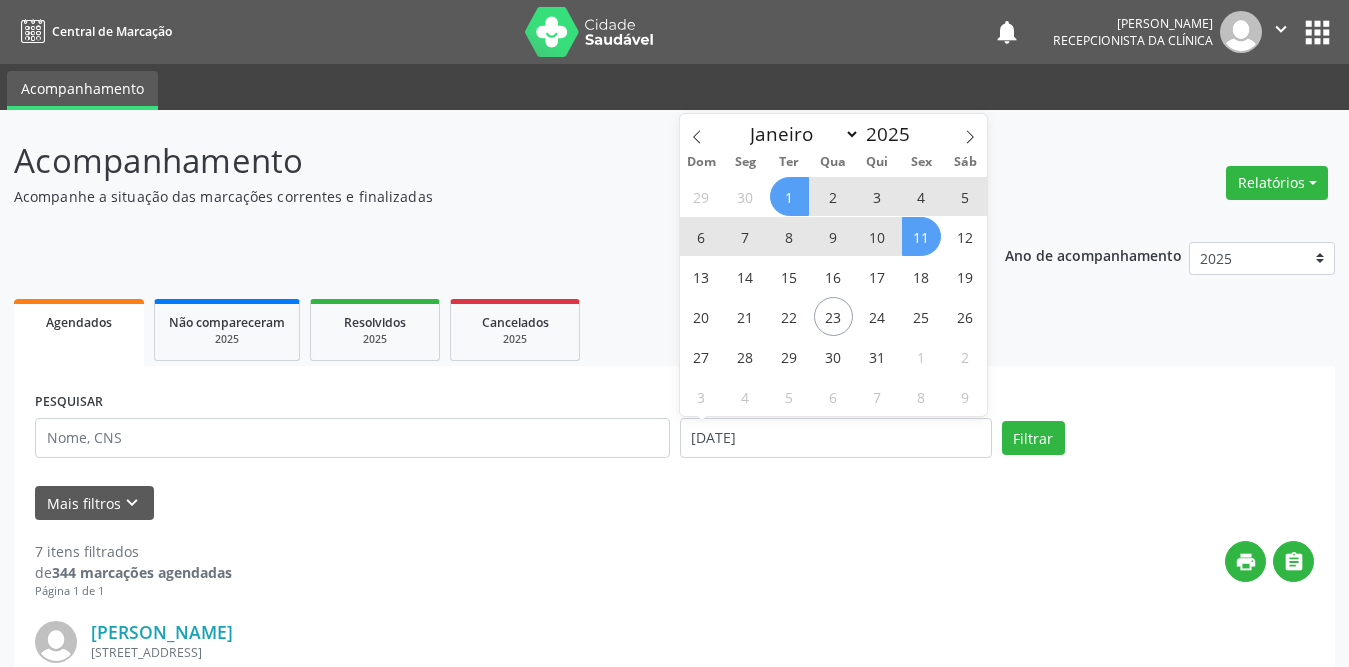 click on "11" at bounding box center (921, 236) 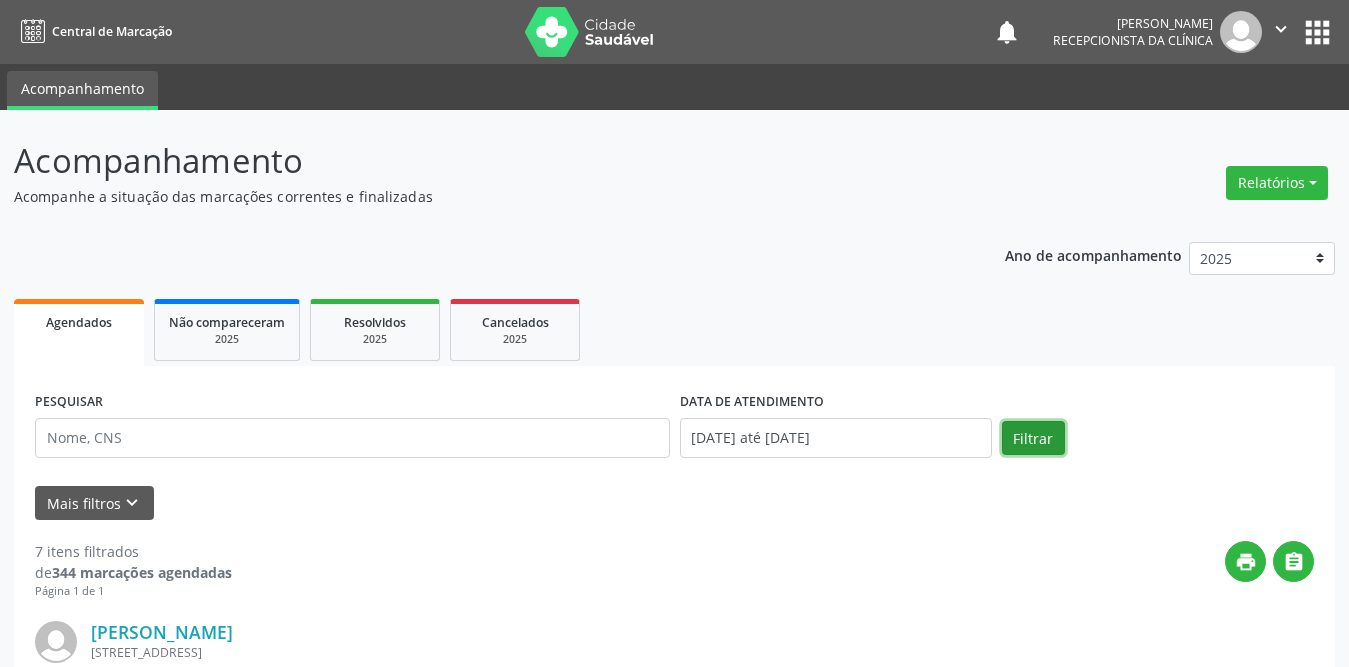 click on "Filtrar" at bounding box center (1033, 438) 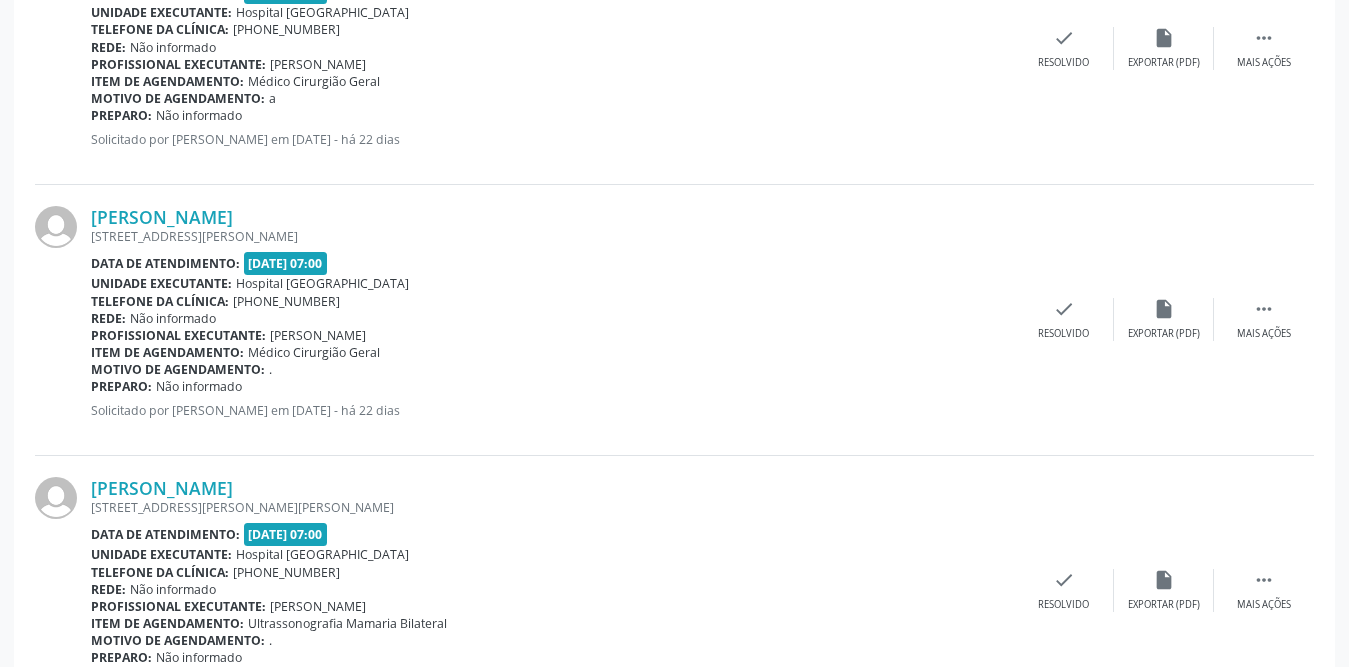 scroll, scrollTop: 1700, scrollLeft: 0, axis: vertical 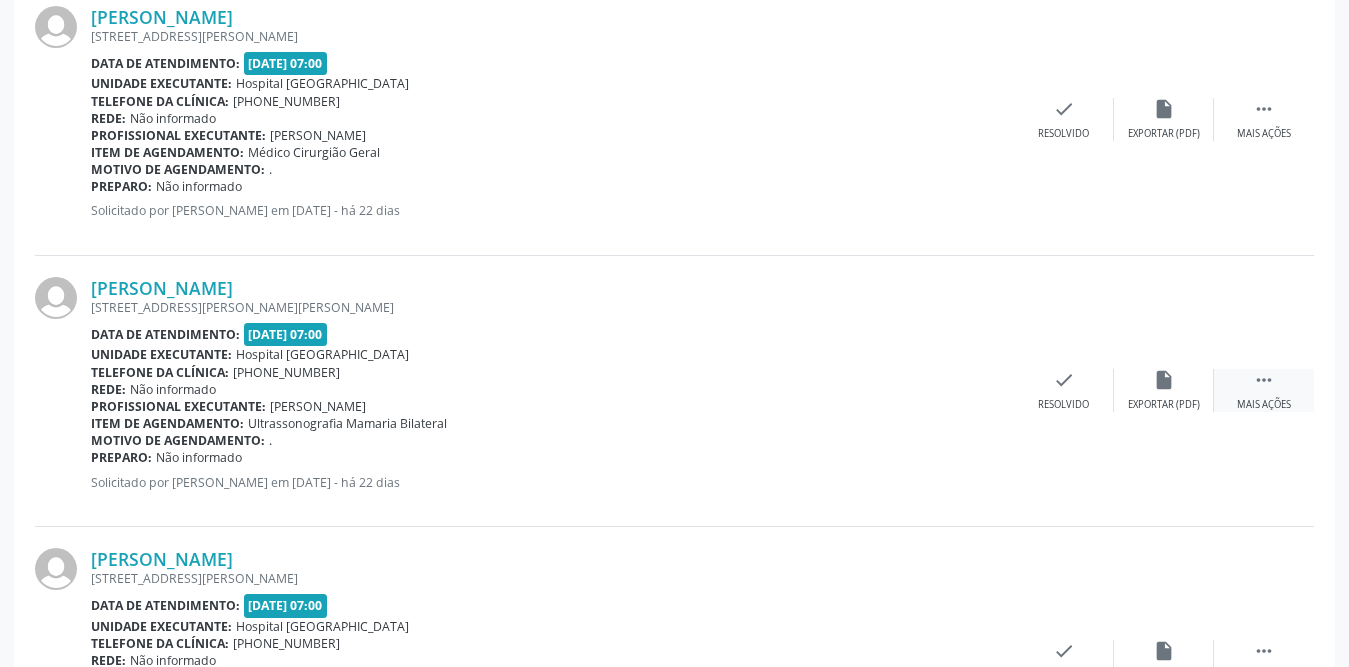 click on "" at bounding box center (1264, 380) 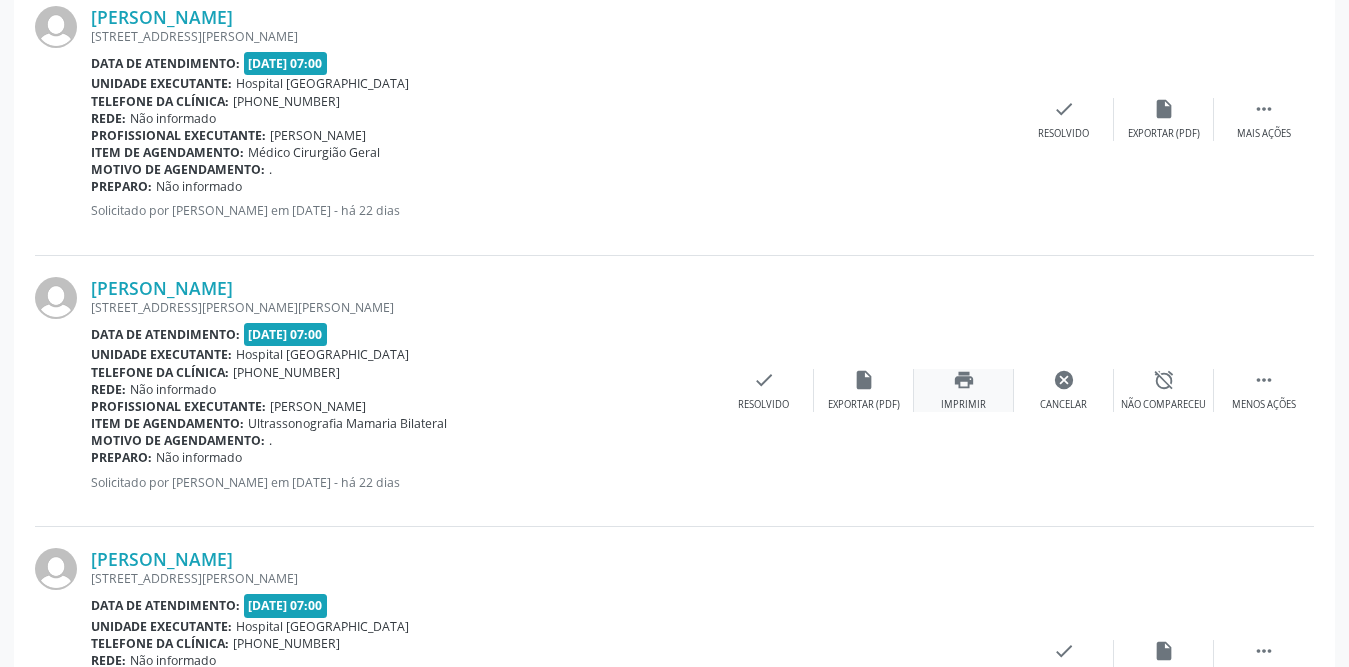 click on "print
Imprimir" at bounding box center (964, 390) 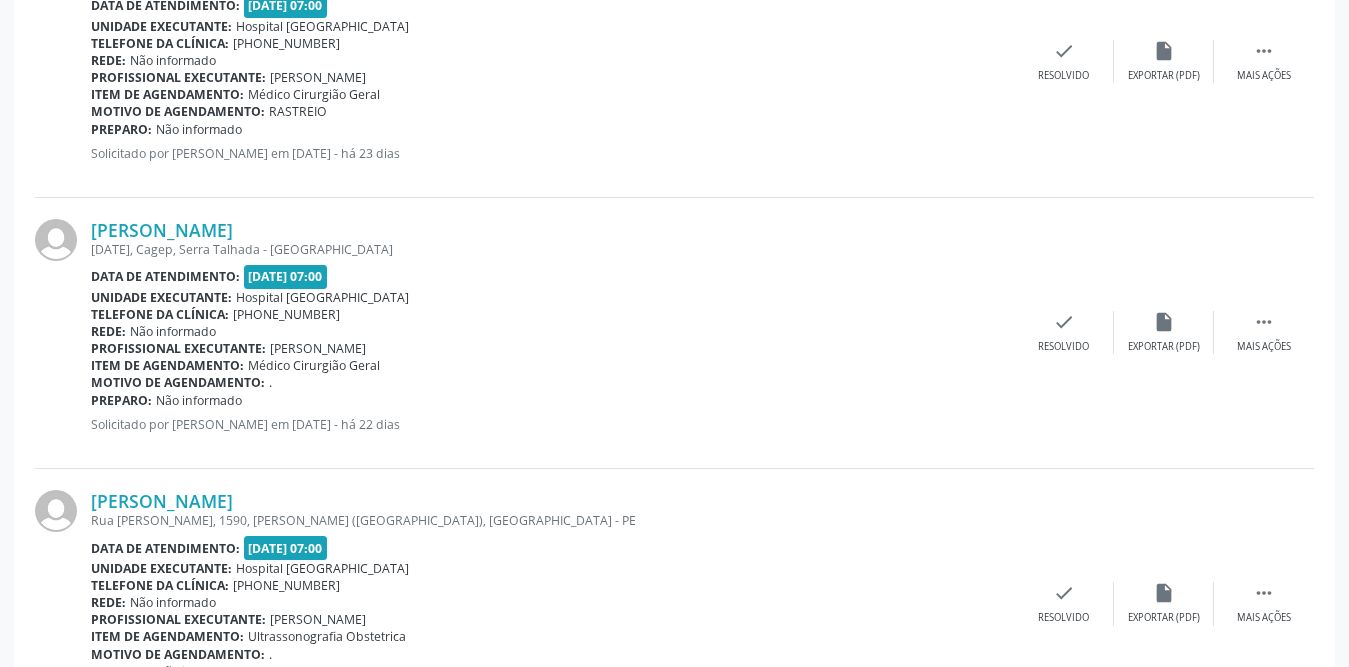 scroll, scrollTop: 2000, scrollLeft: 0, axis: vertical 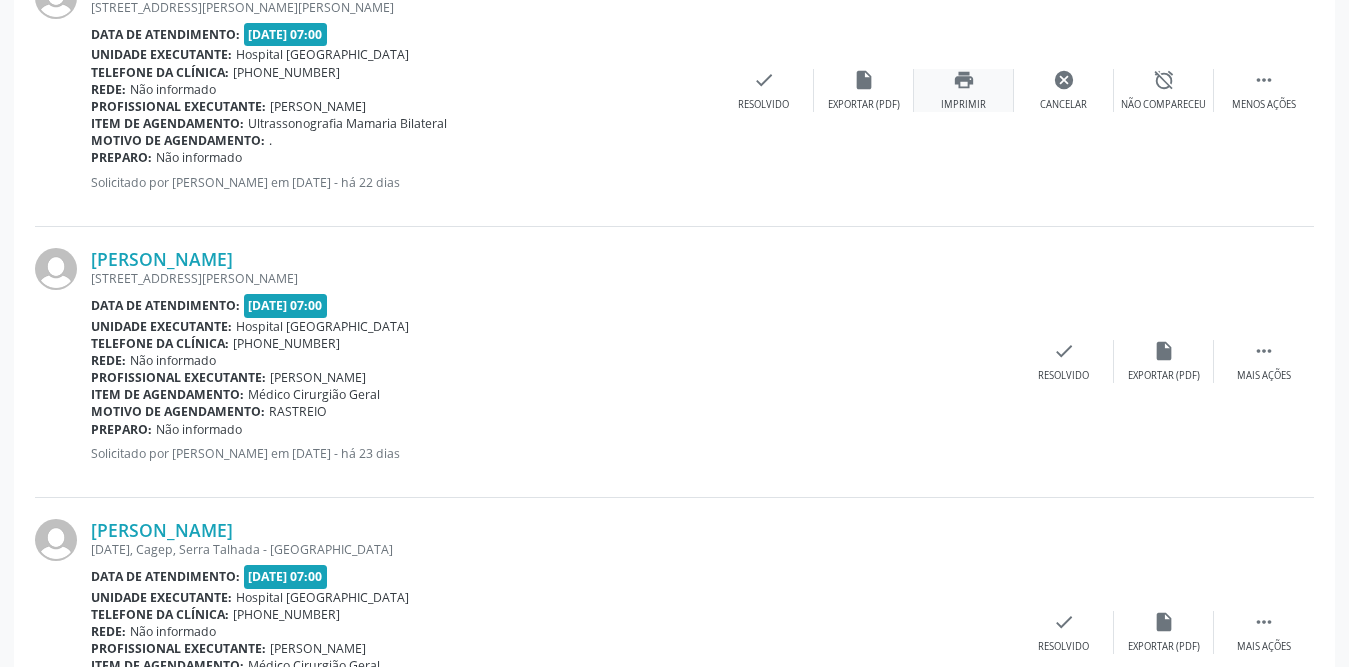 click on "print
Imprimir" at bounding box center [964, 90] 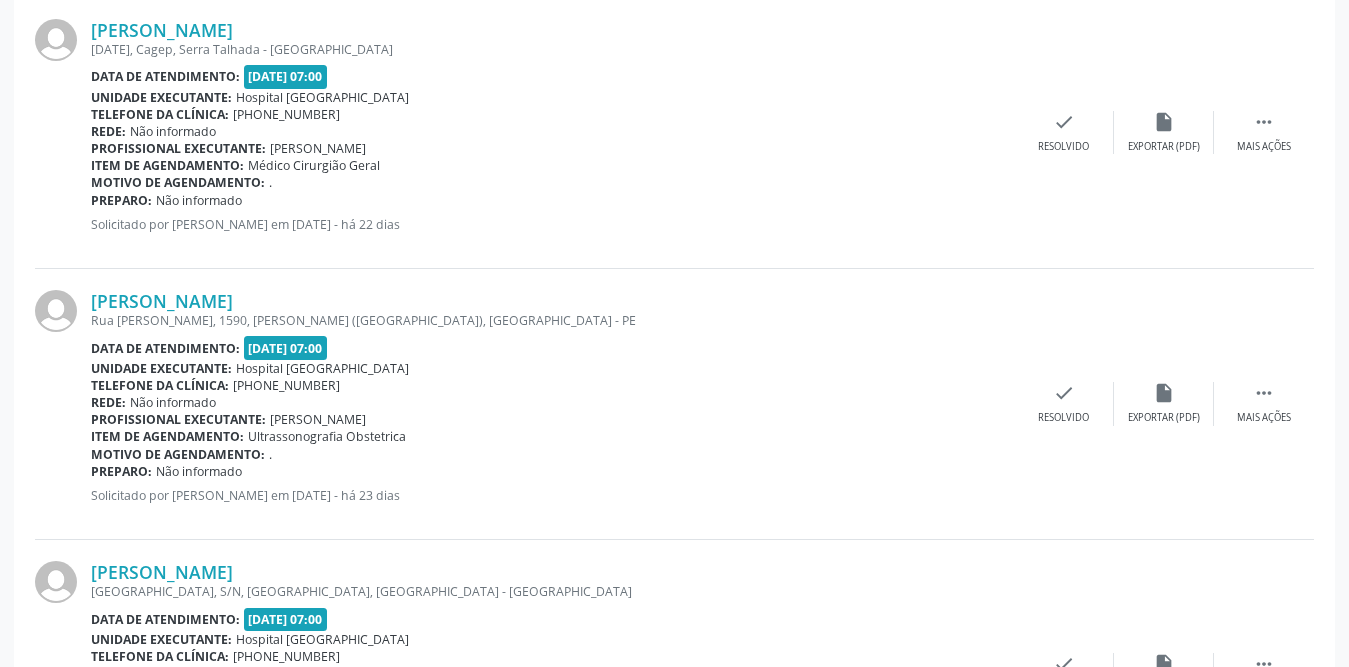 scroll, scrollTop: 2600, scrollLeft: 0, axis: vertical 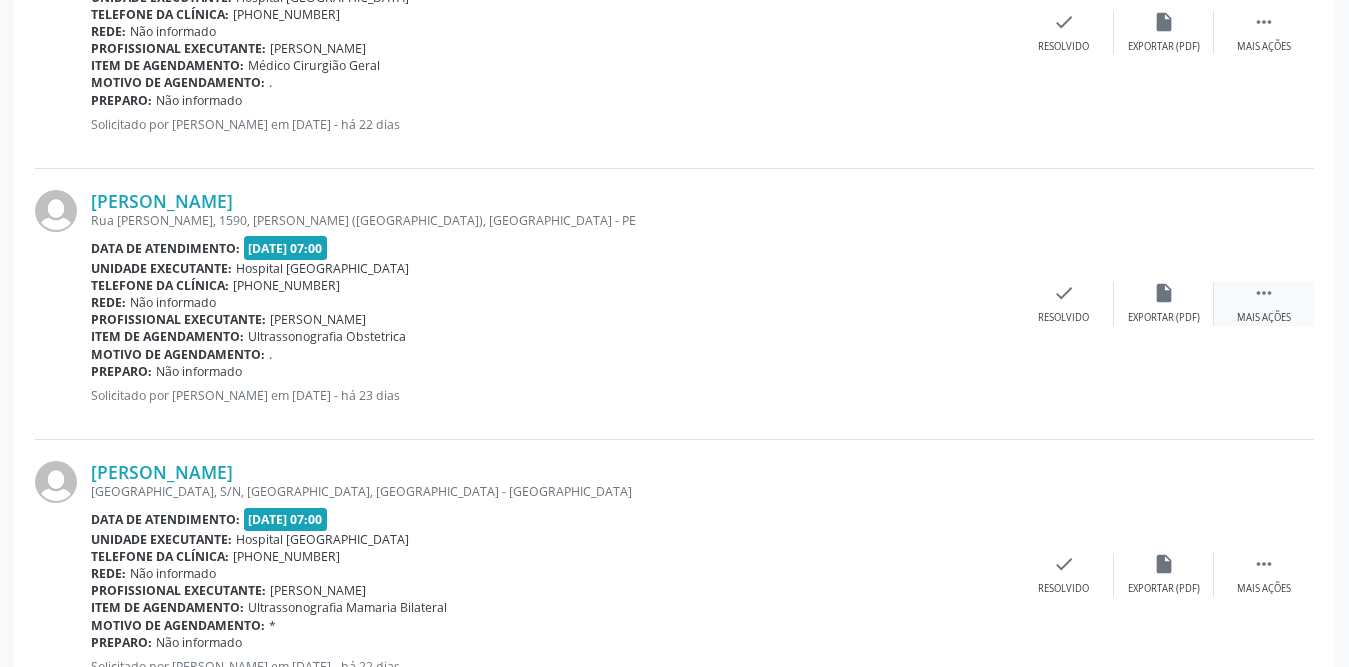 click on "" at bounding box center (1264, 293) 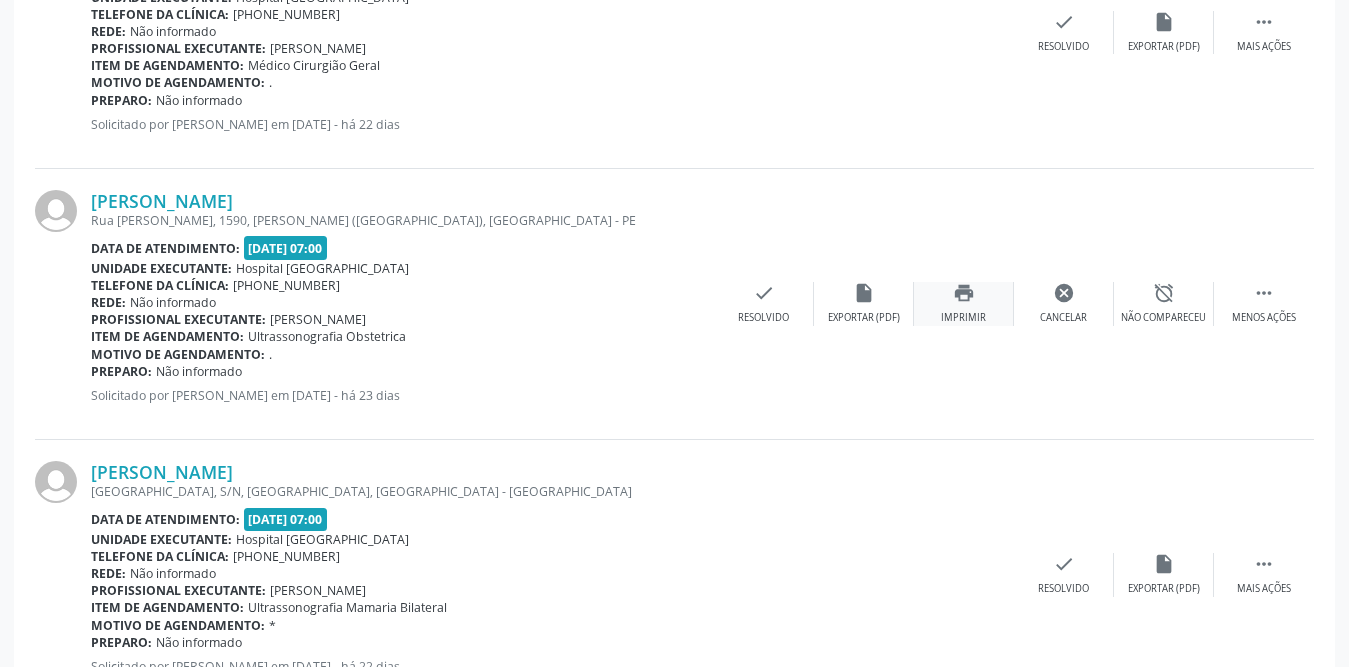 click on "print
Imprimir" at bounding box center (964, 303) 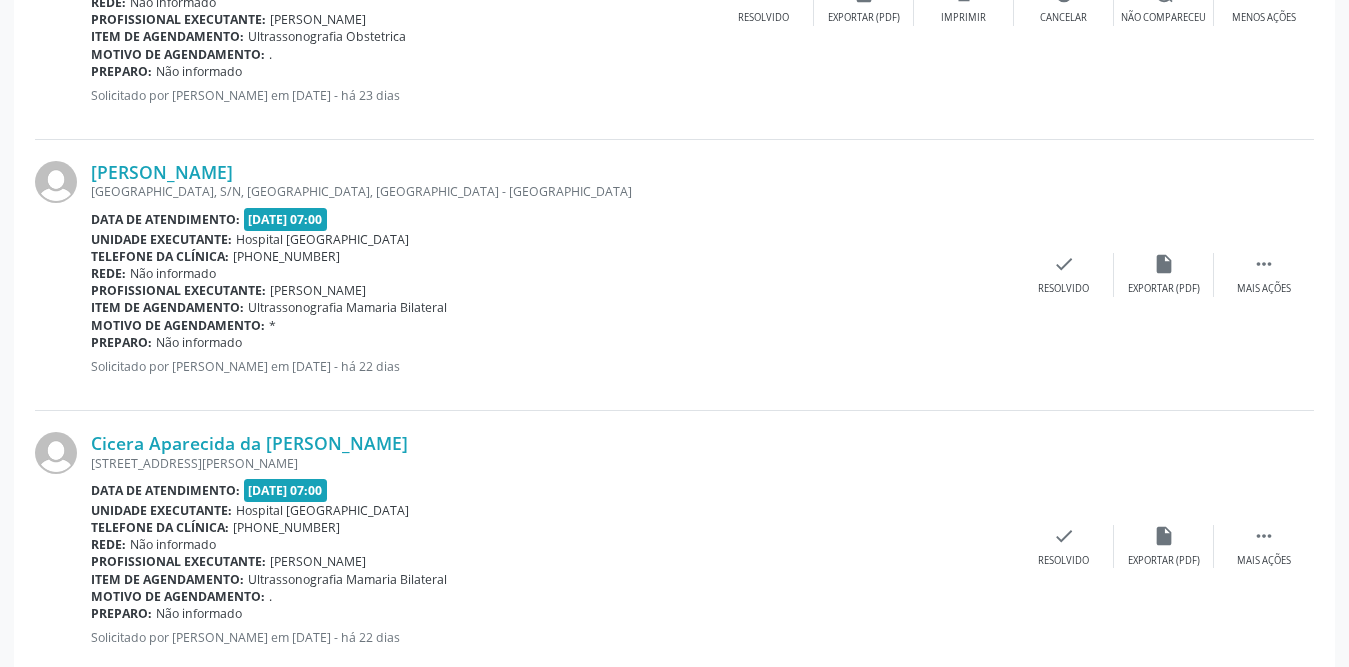 scroll, scrollTop: 3100, scrollLeft: 0, axis: vertical 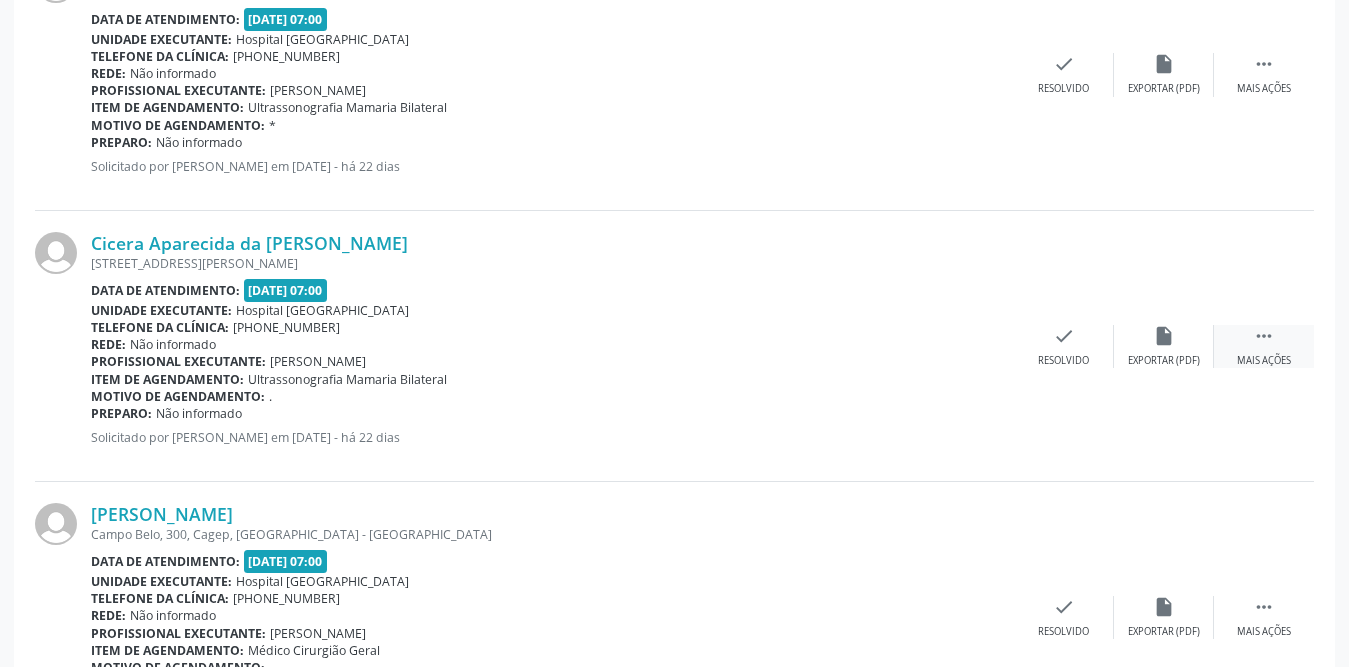 click on "
Mais ações" at bounding box center (1264, 346) 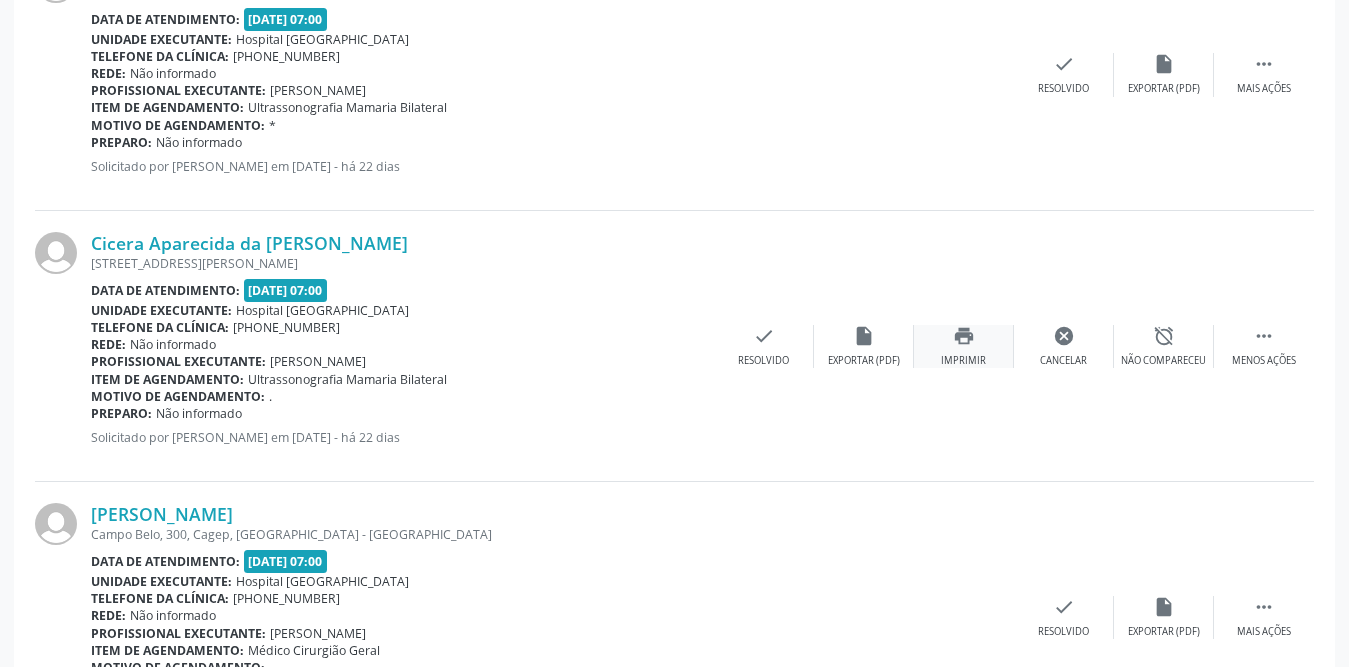 click on "print
Imprimir" at bounding box center (964, 346) 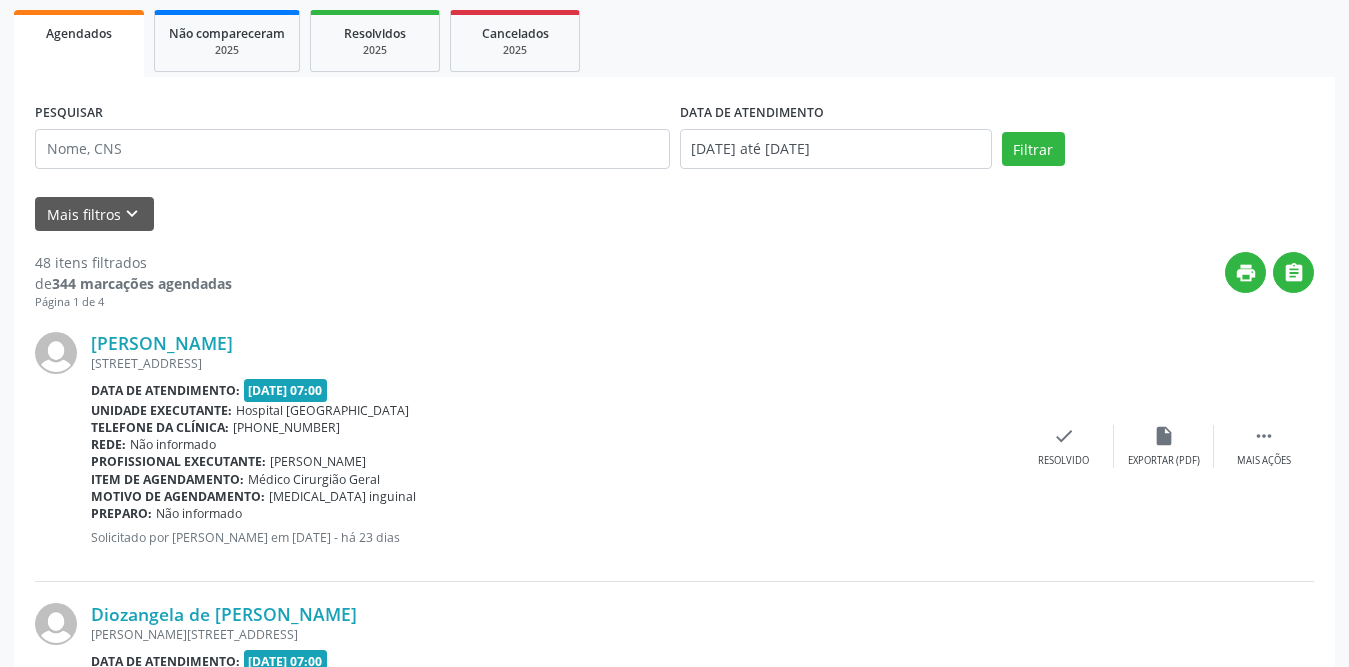 scroll, scrollTop: 0, scrollLeft: 0, axis: both 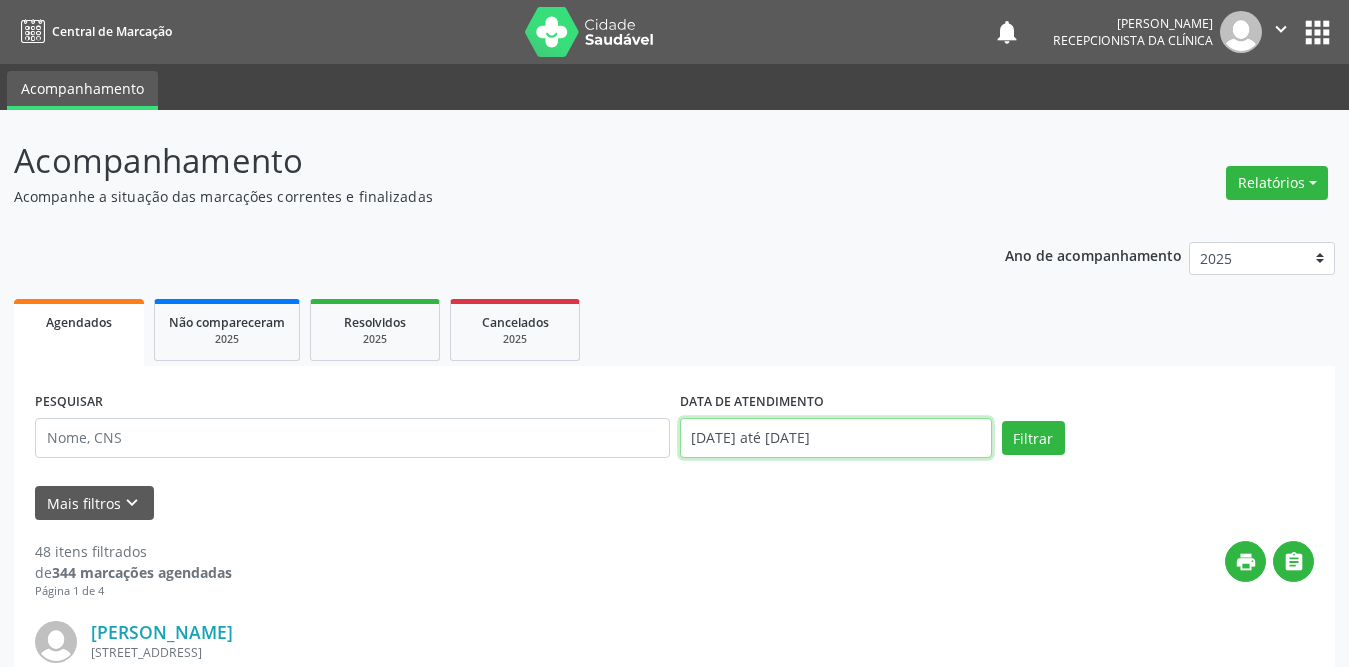 click on "[DATE] até [DATE]" at bounding box center [836, 438] 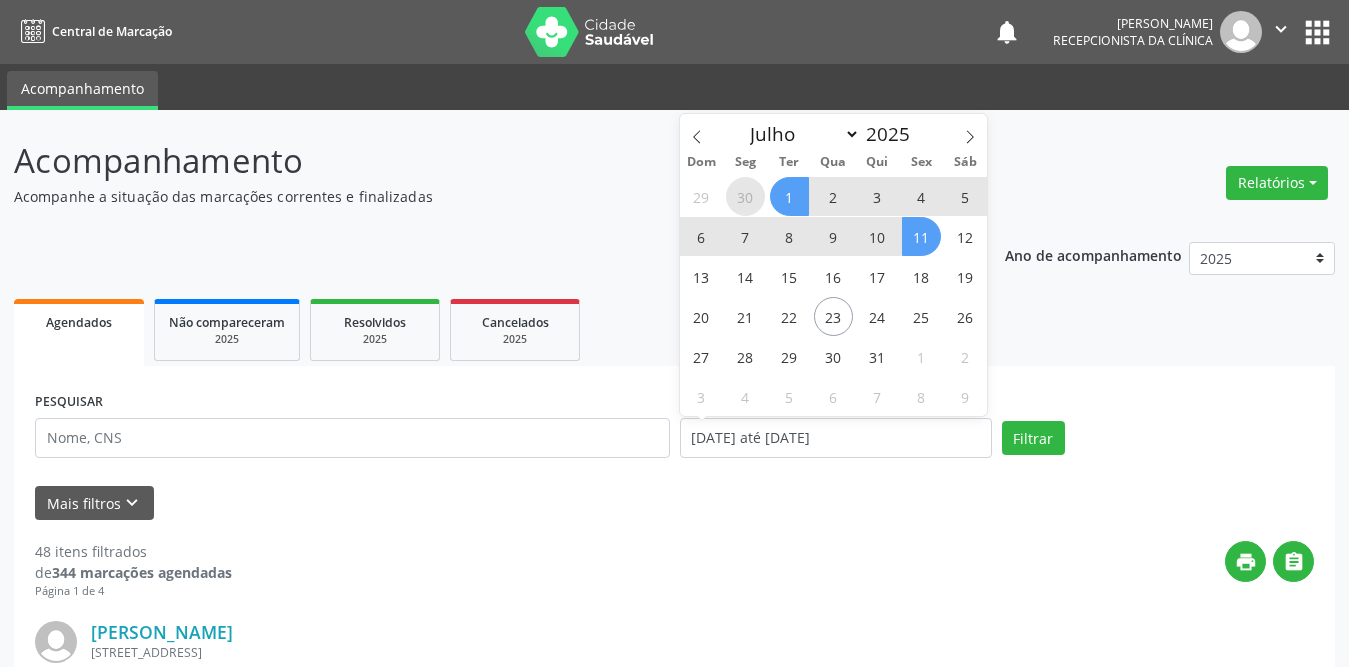 click on "30" at bounding box center (745, 196) 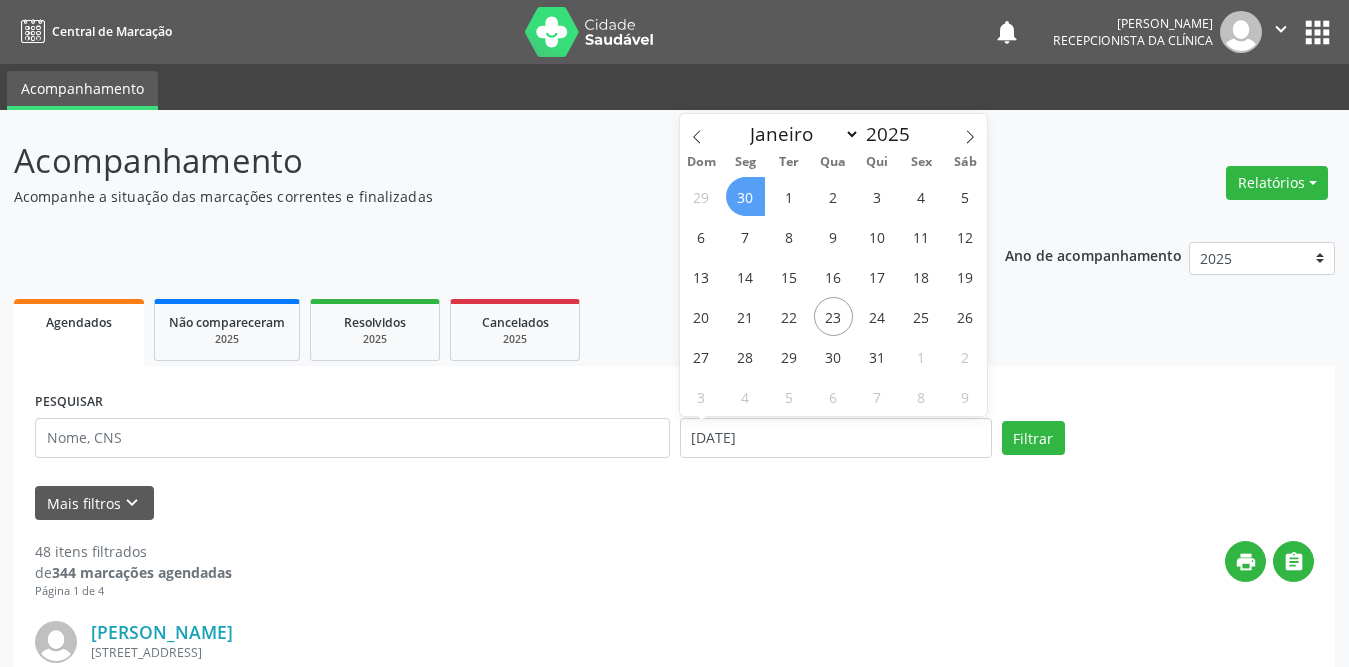 click on "30" at bounding box center [745, 196] 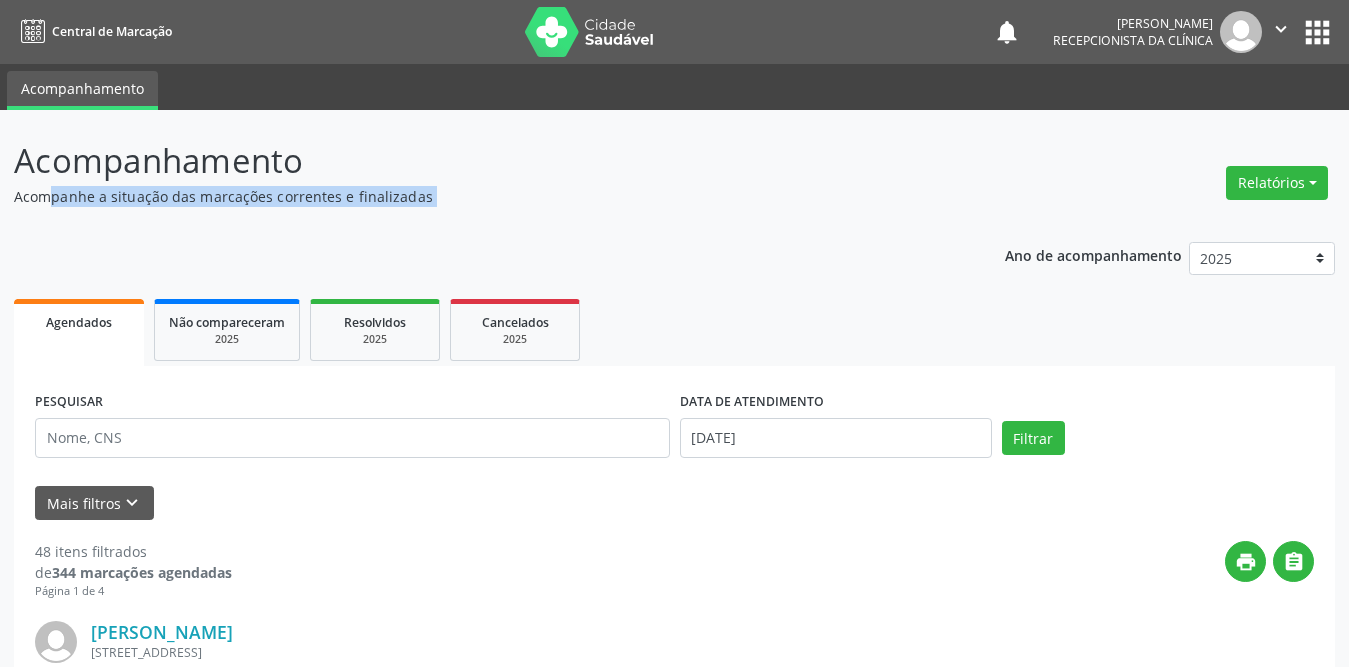 click on "Acompanhe a situação das marcações correntes e finalizadas" at bounding box center [476, 196] 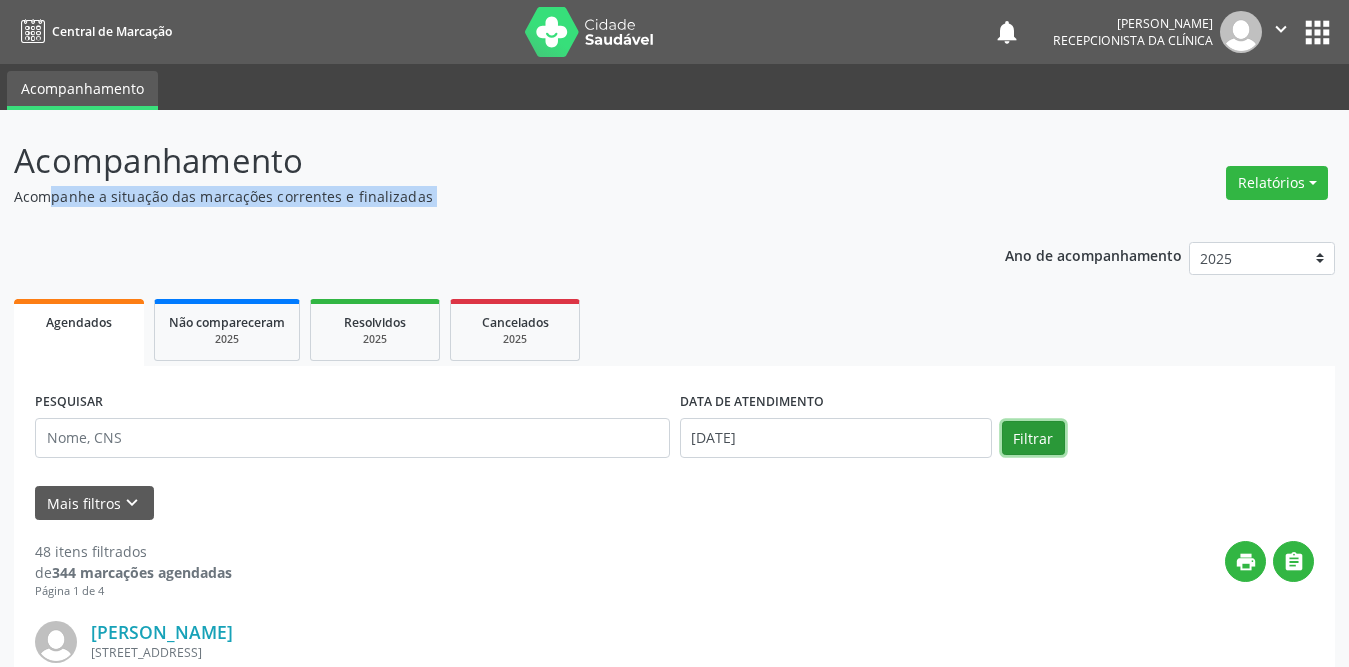 click on "Filtrar" at bounding box center (1033, 438) 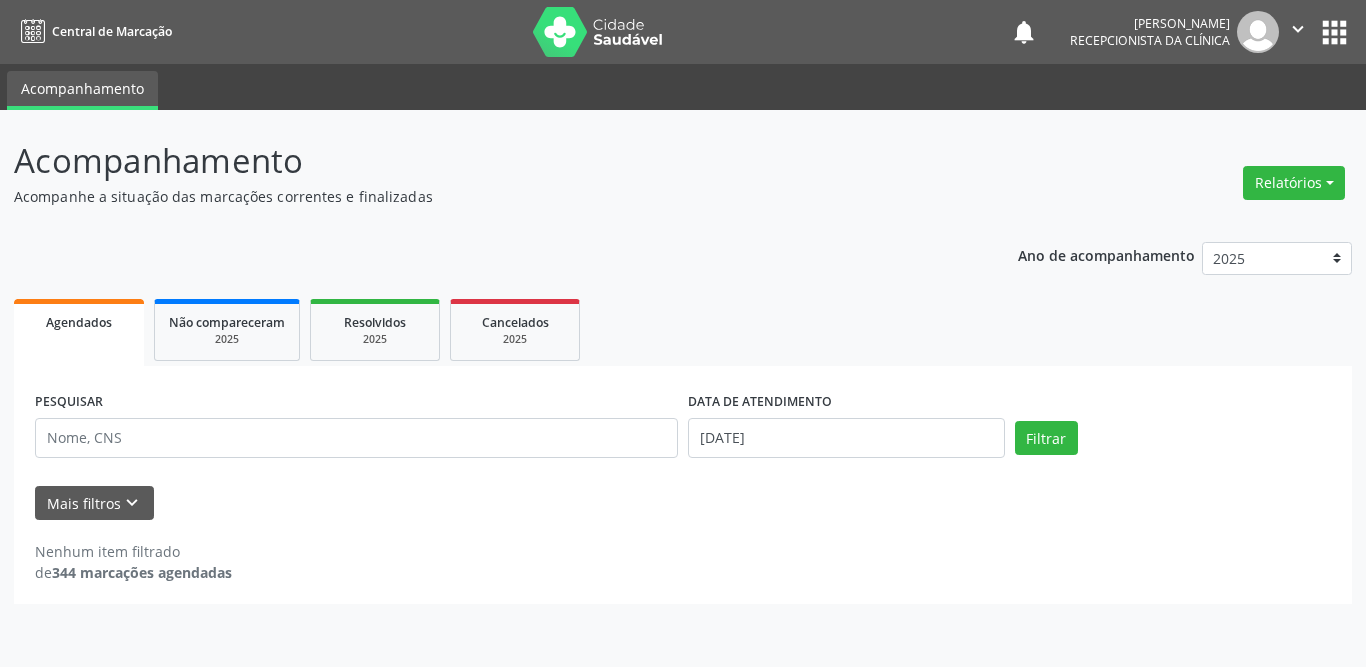 click on "Mais filtros
keyboard_arrow_down" at bounding box center (683, 503) 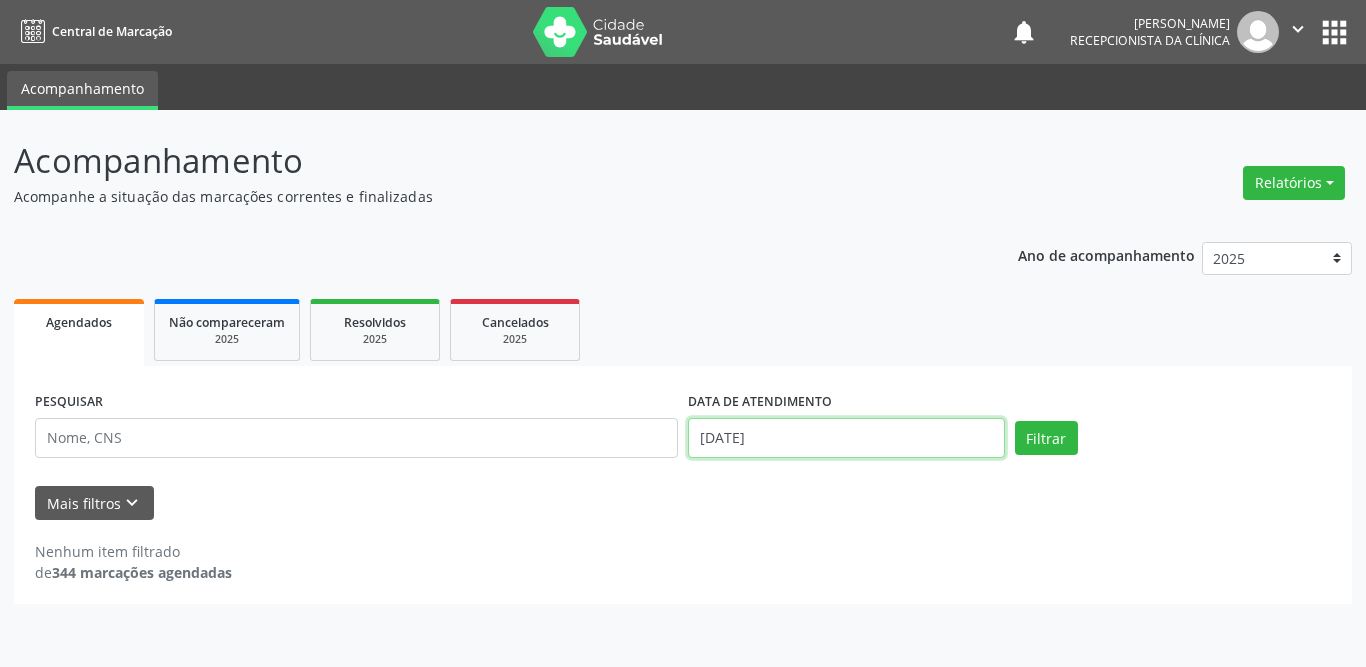 click on "[DATE]" at bounding box center [846, 438] 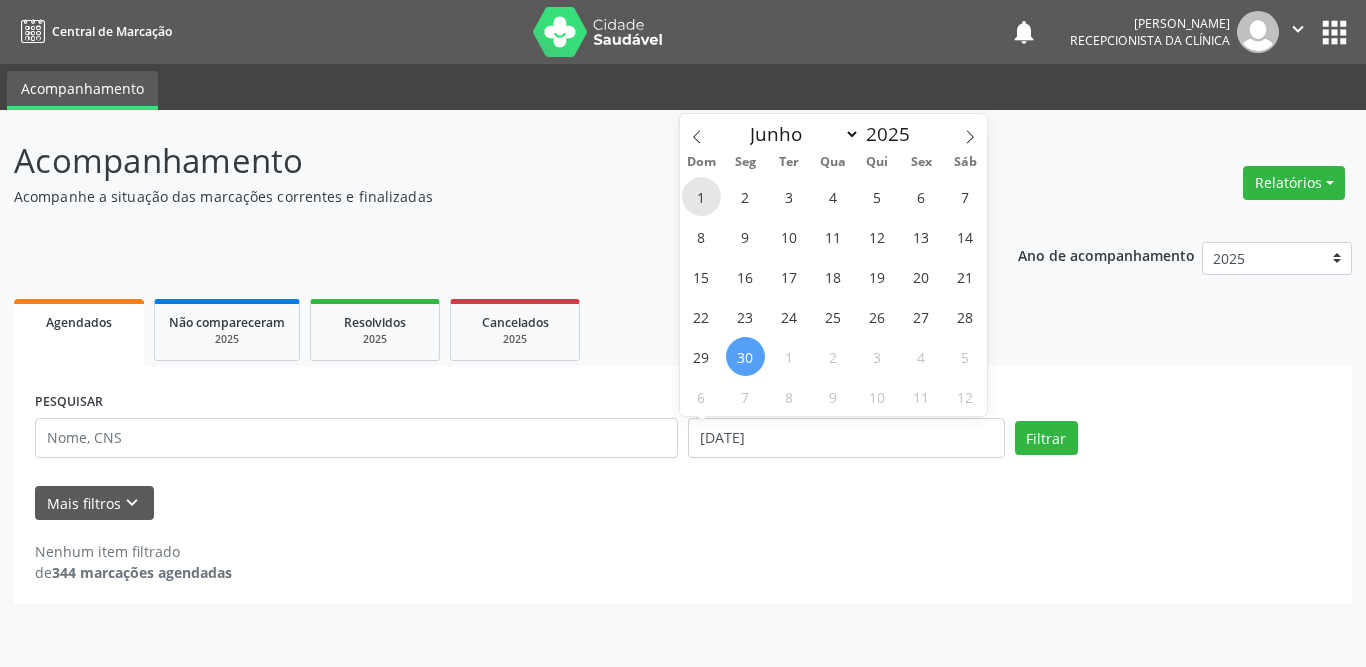 click on "1" at bounding box center [701, 196] 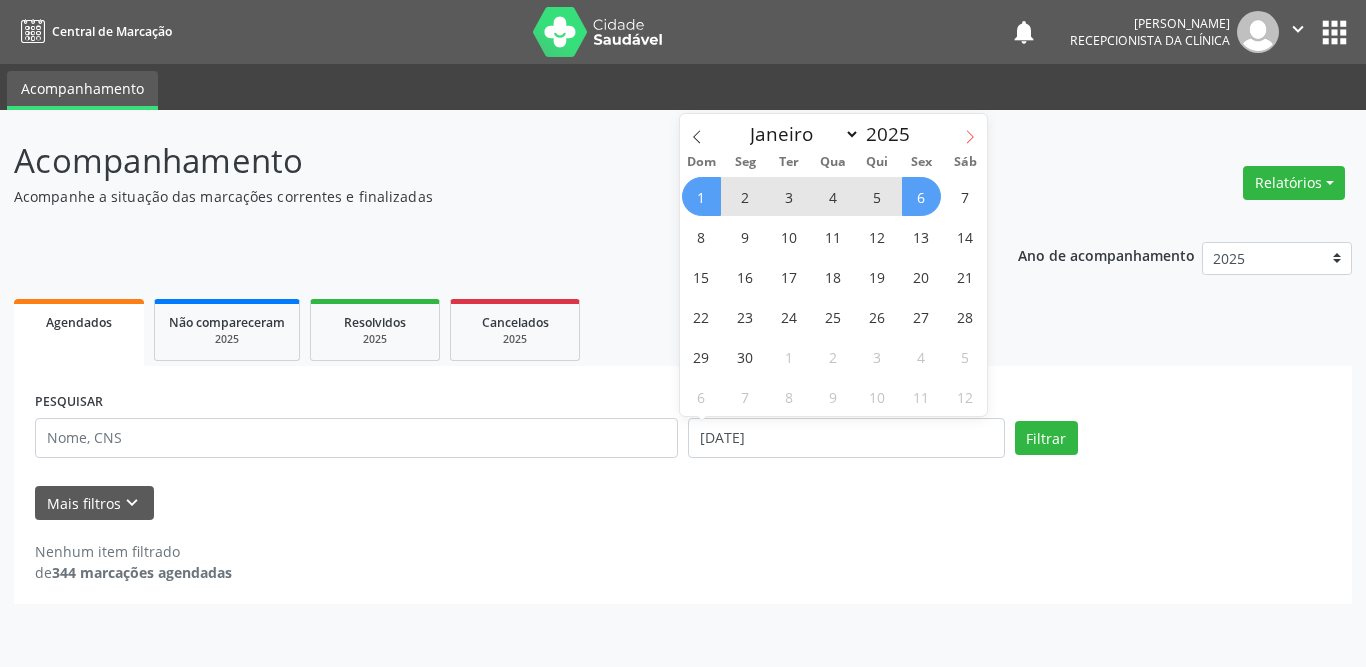 click at bounding box center (970, 131) 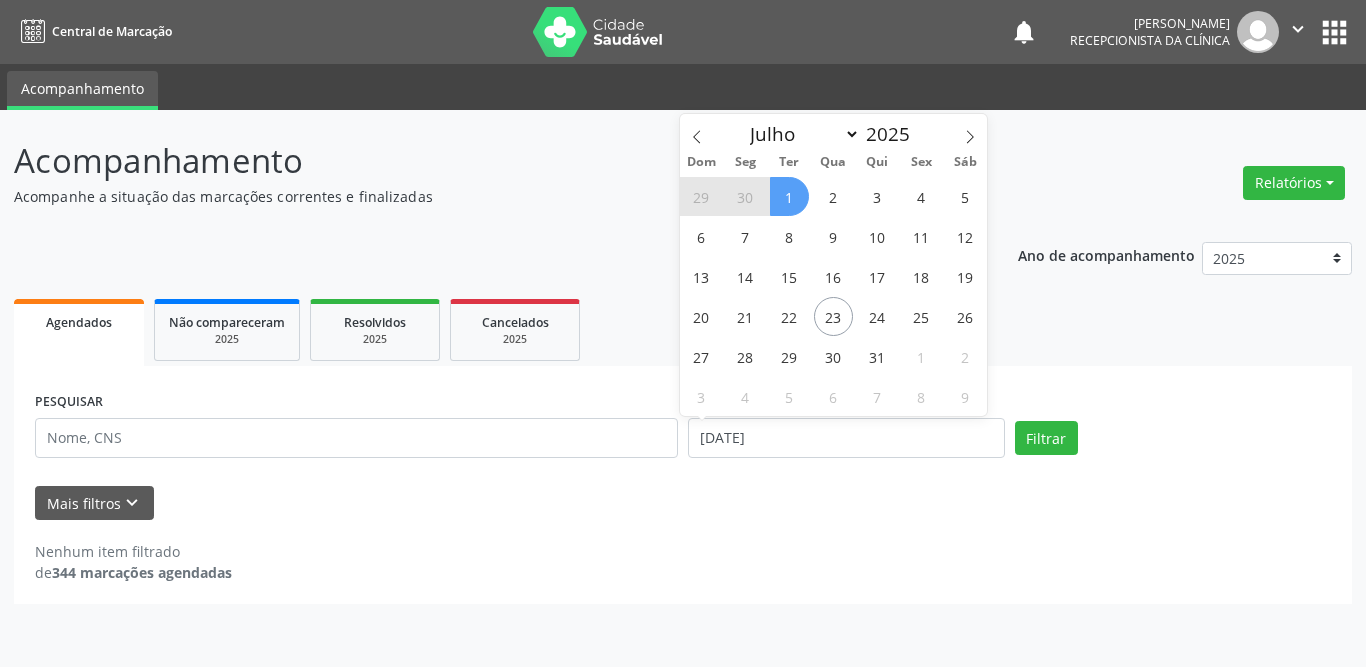 click on "1" at bounding box center (789, 196) 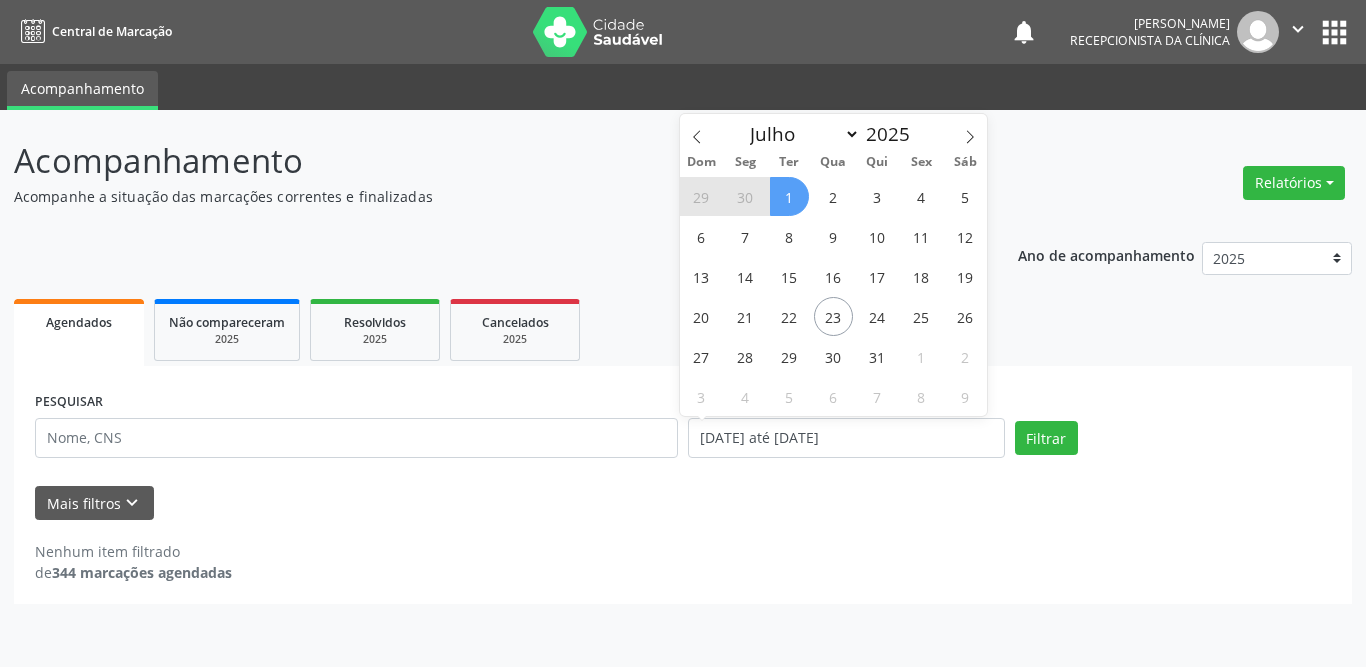 select on "6" 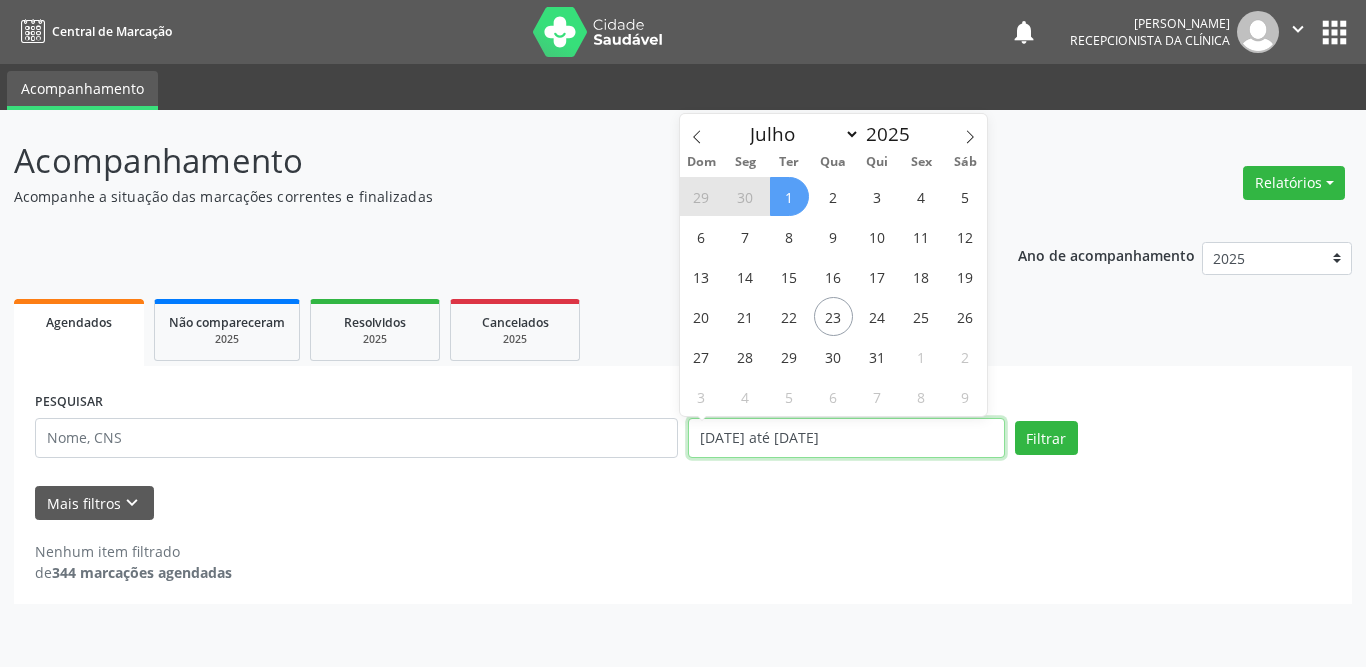 click on "[DATE] até [DATE]" at bounding box center (846, 438) 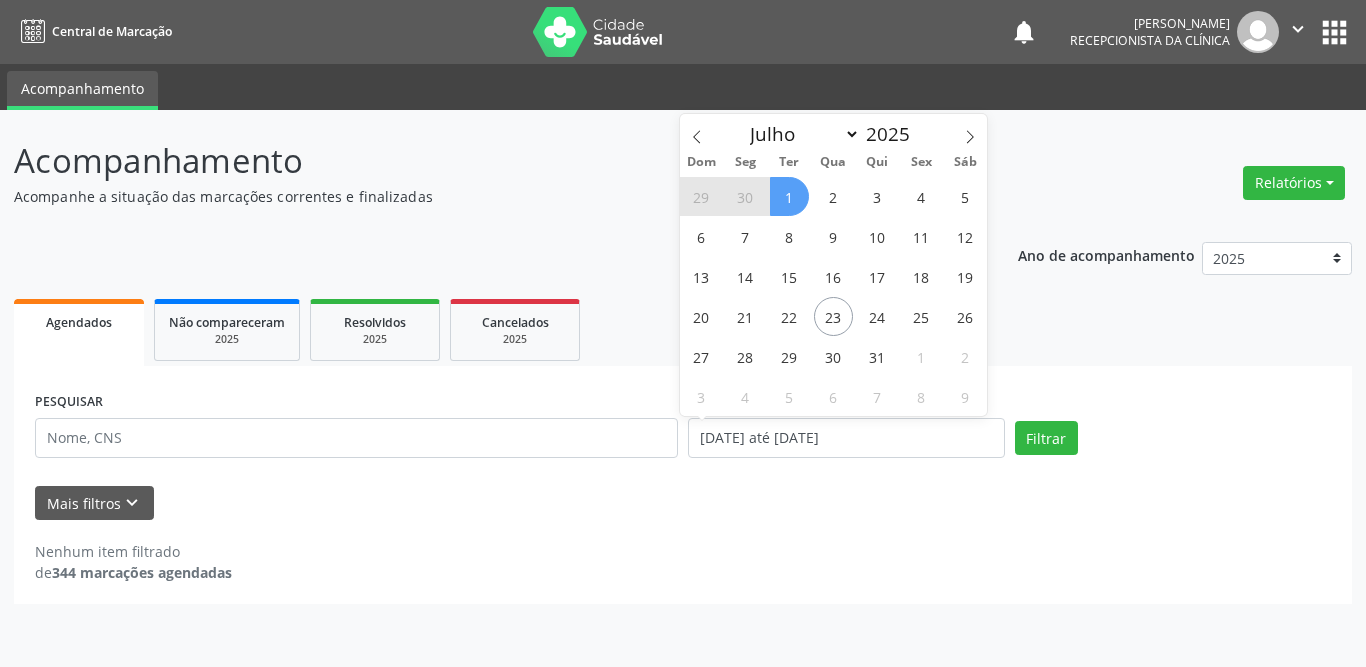 click on "1" at bounding box center (789, 196) 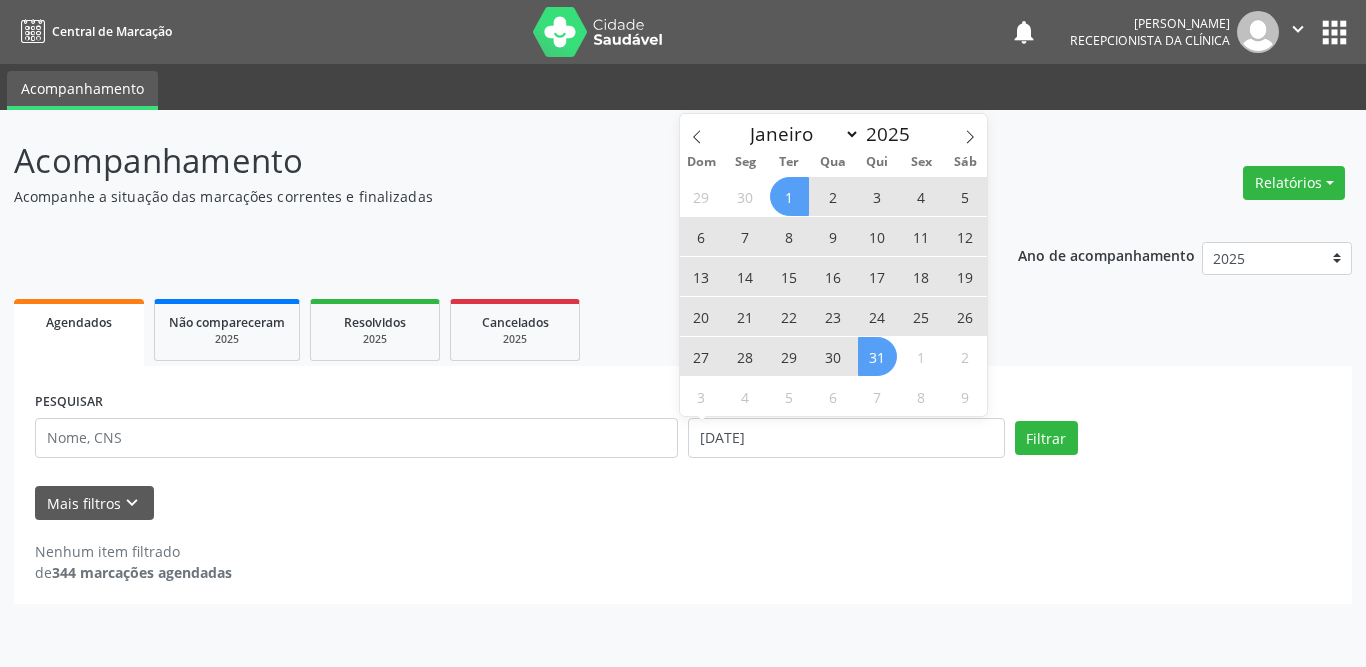 click on "31" at bounding box center [877, 356] 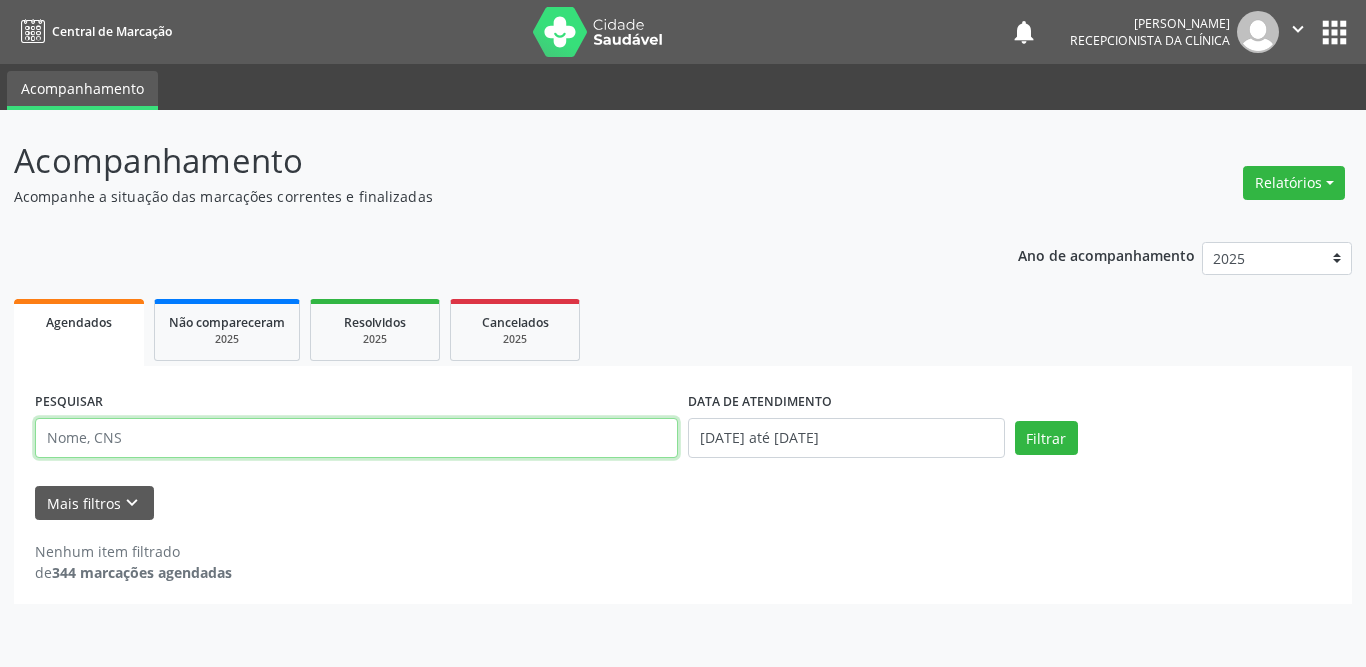 click at bounding box center [356, 438] 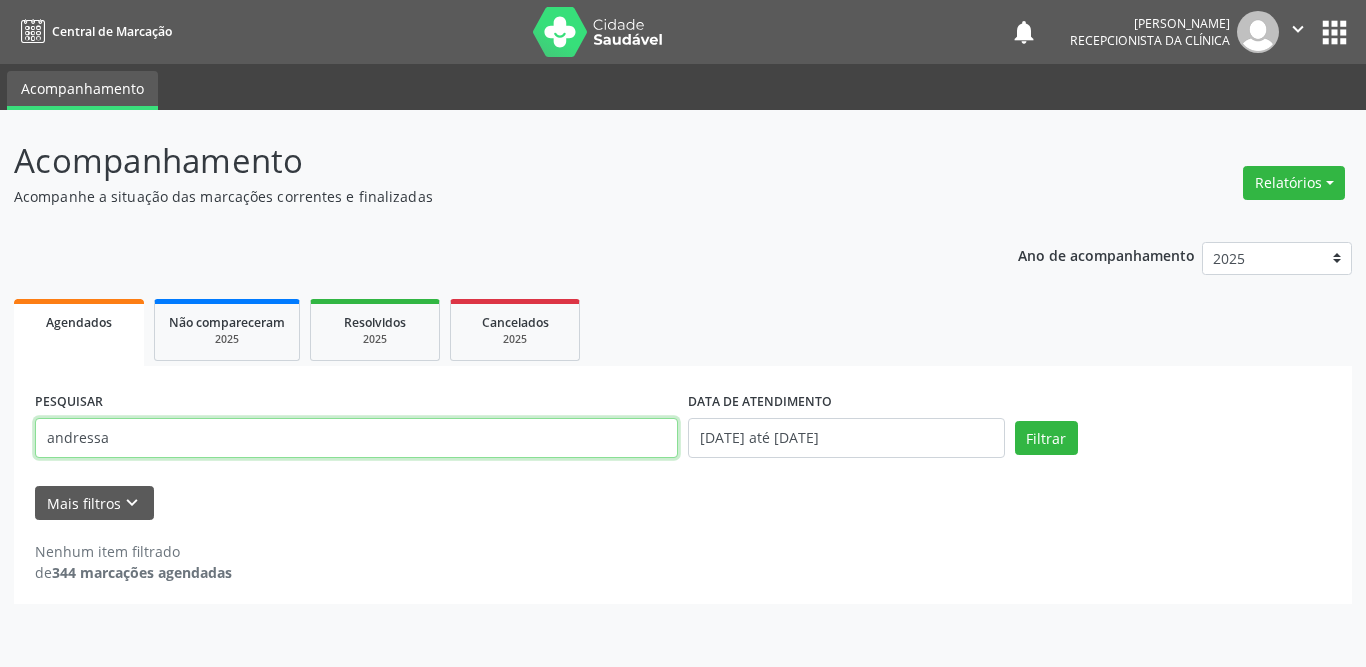 type on "andressa" 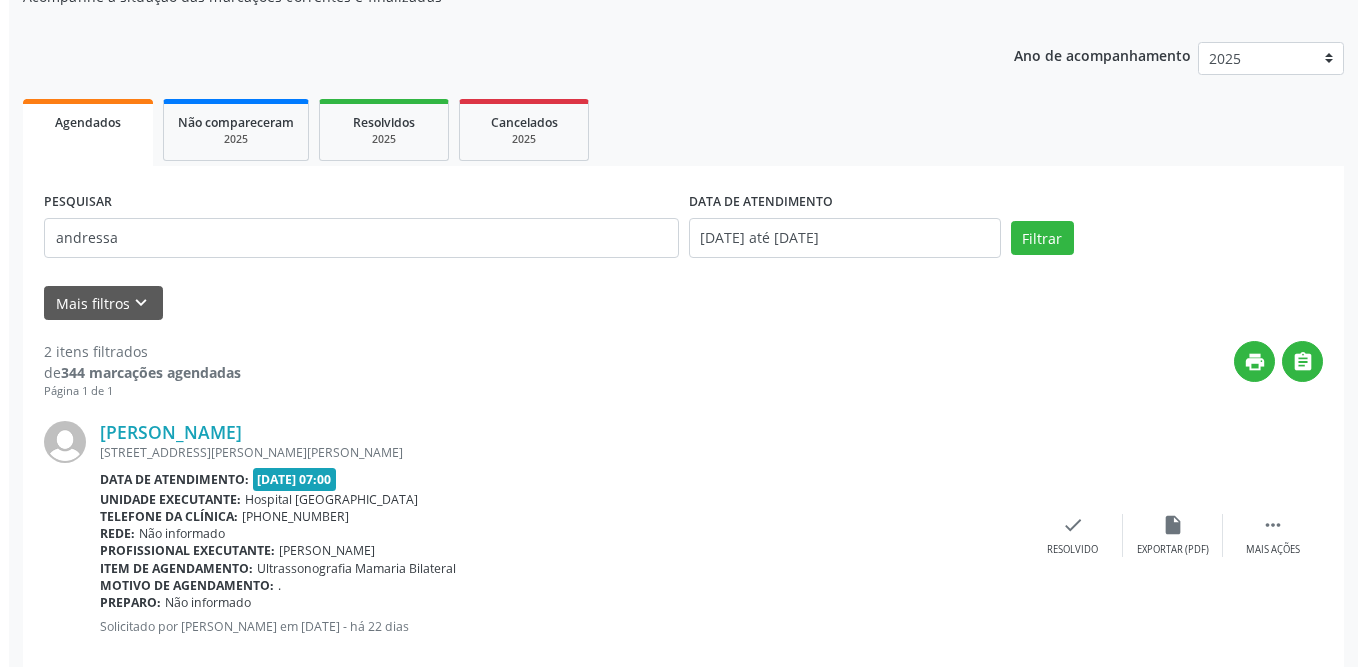 scroll, scrollTop: 300, scrollLeft: 0, axis: vertical 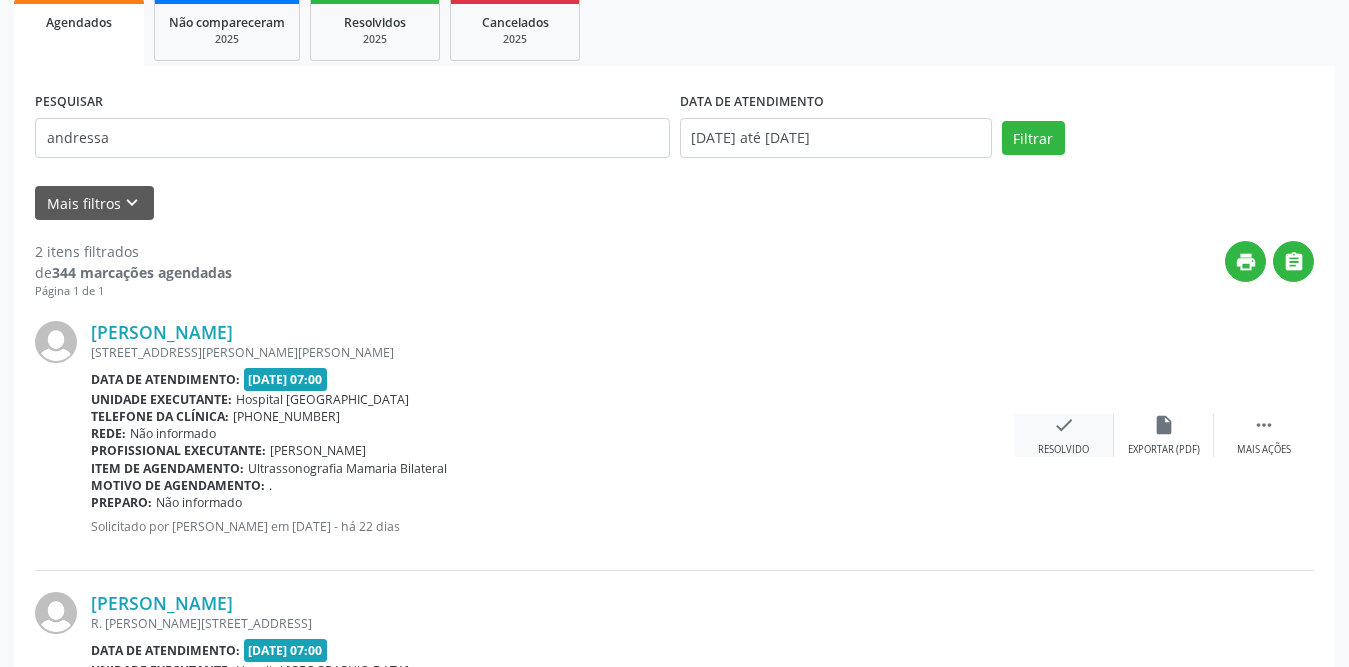 click on "check
Resolvido" at bounding box center (1064, 435) 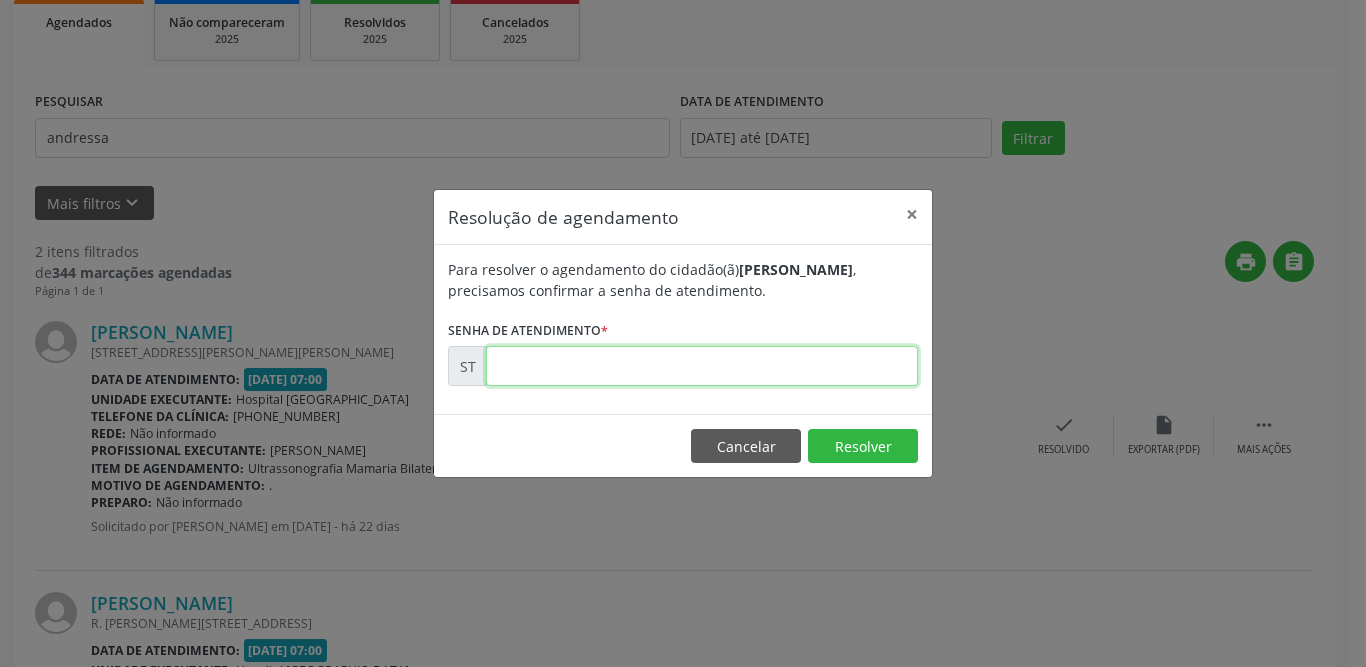 click at bounding box center (702, 366) 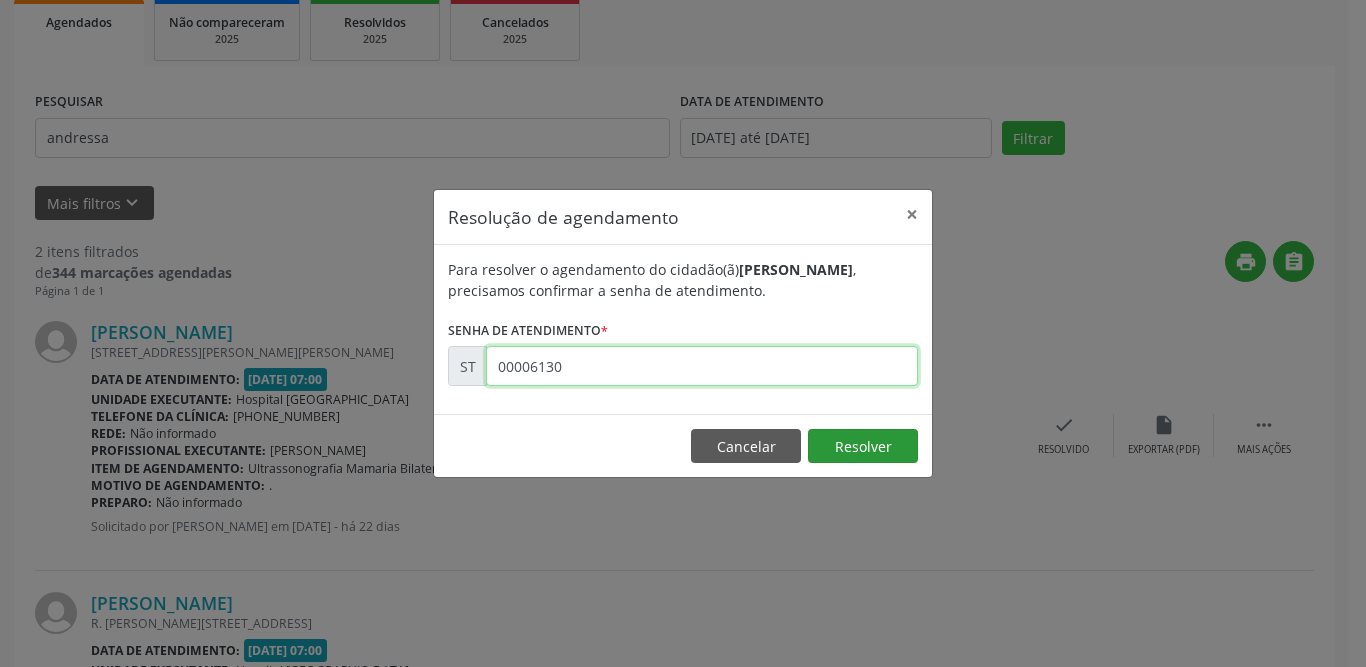 type on "00006130" 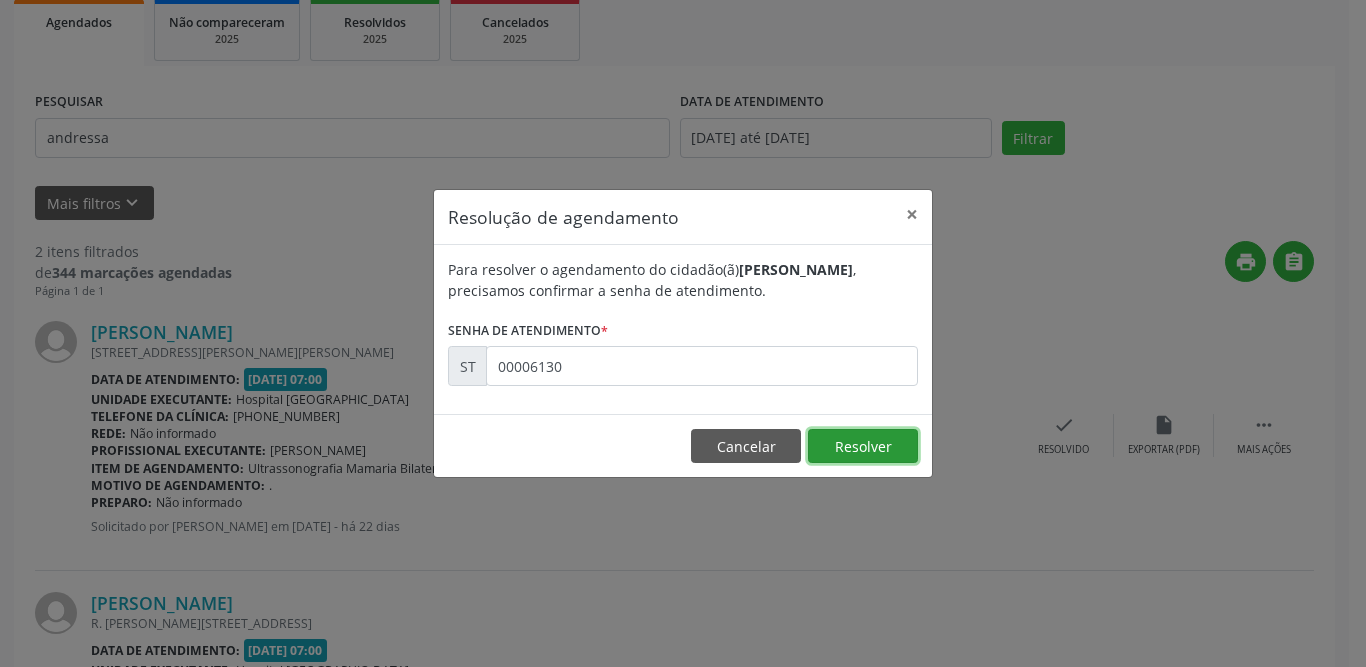 click on "Resolver" at bounding box center (863, 446) 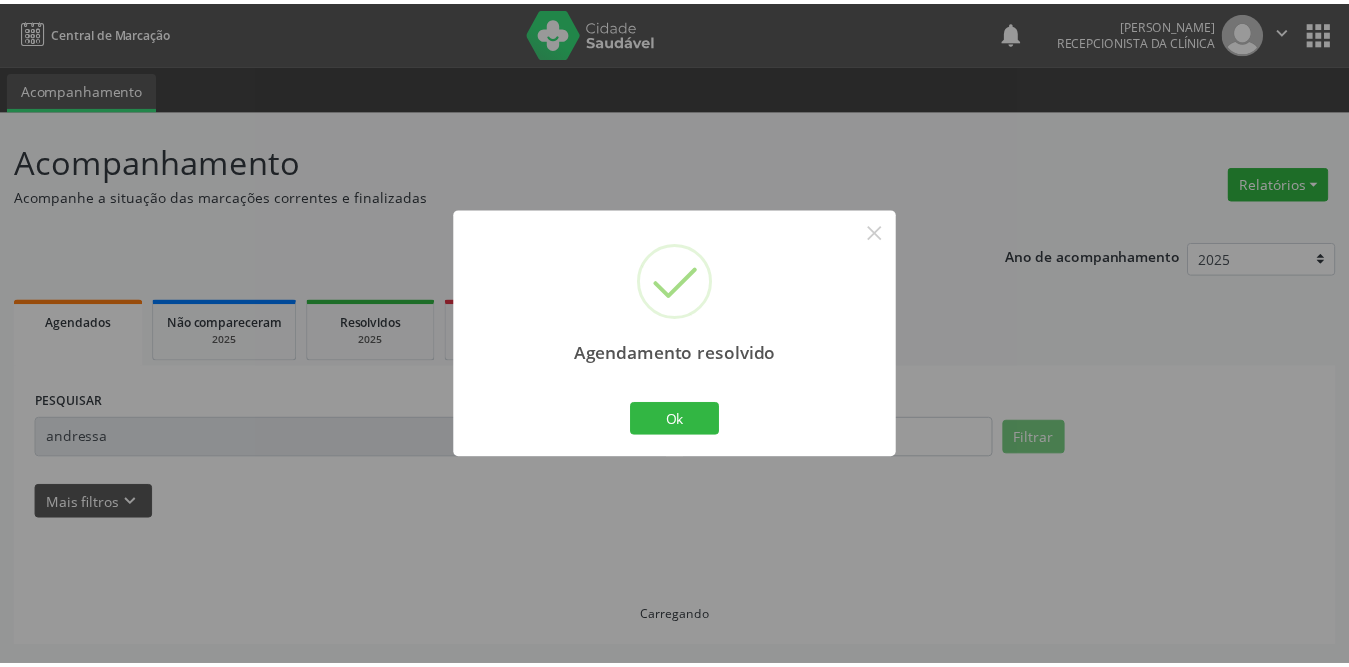 scroll, scrollTop: 0, scrollLeft: 0, axis: both 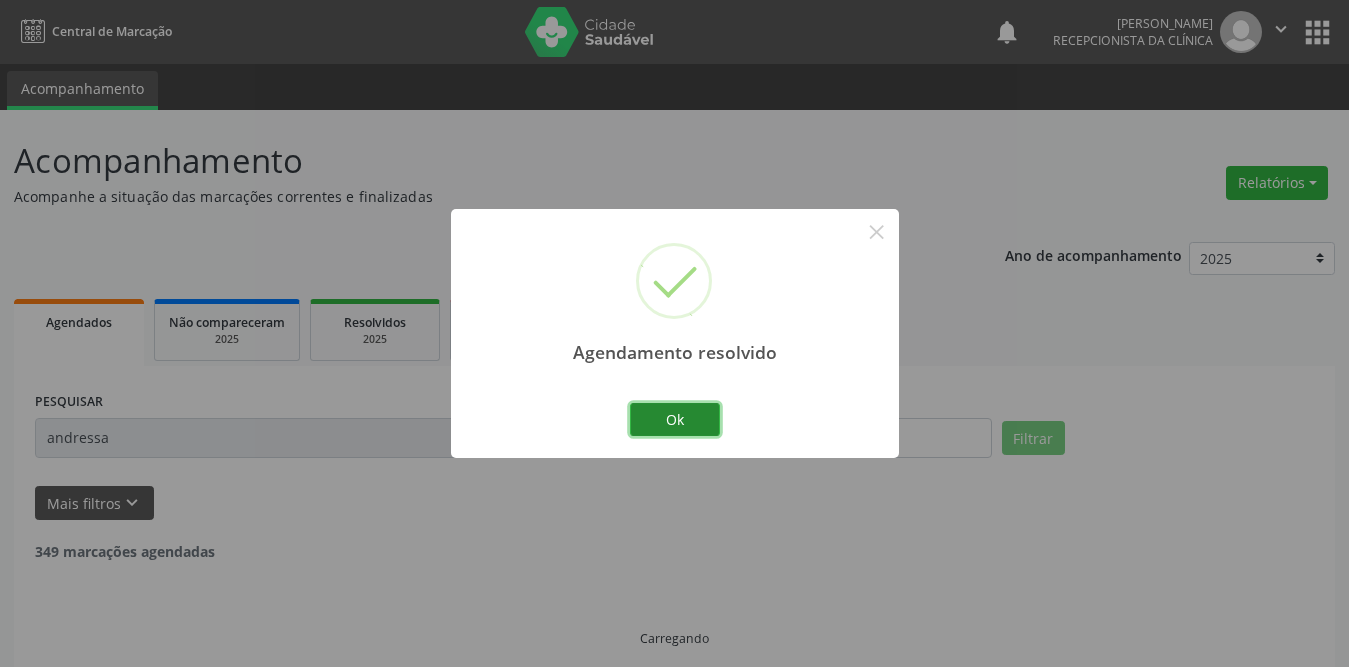 click on "Ok" at bounding box center (675, 420) 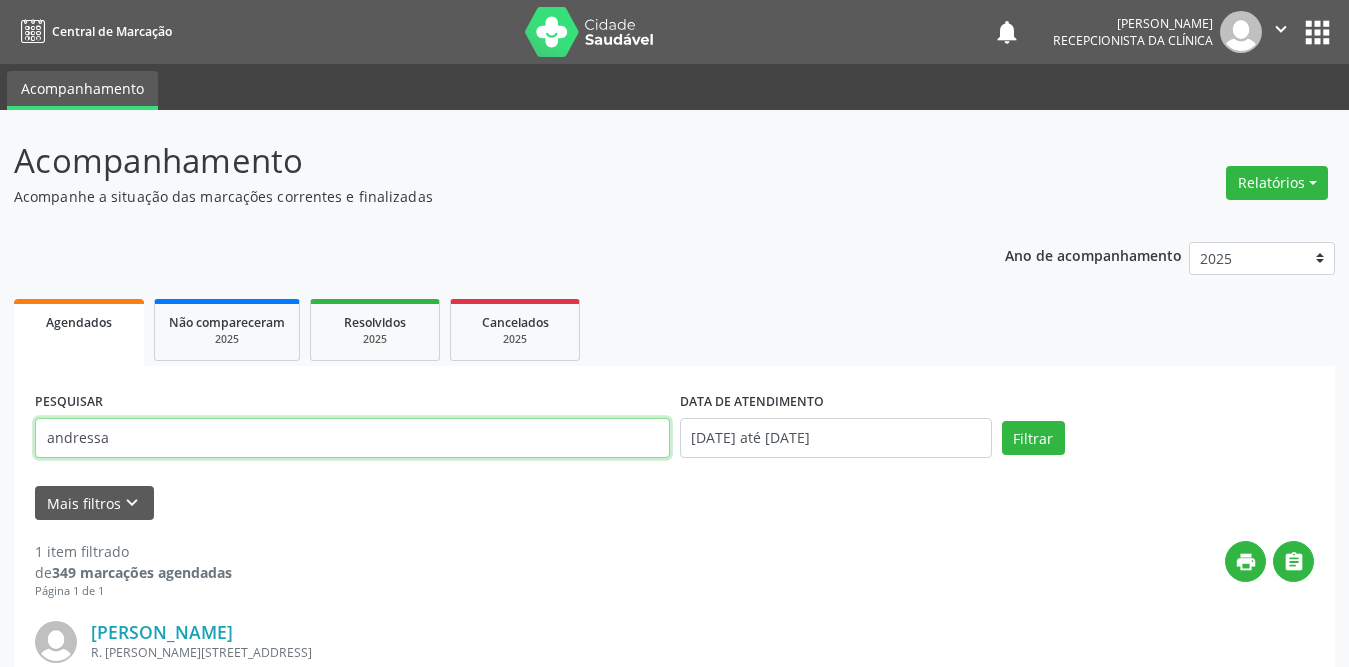 drag, startPoint x: 171, startPoint y: 437, endPoint x: 16, endPoint y: 444, distance: 155.15799 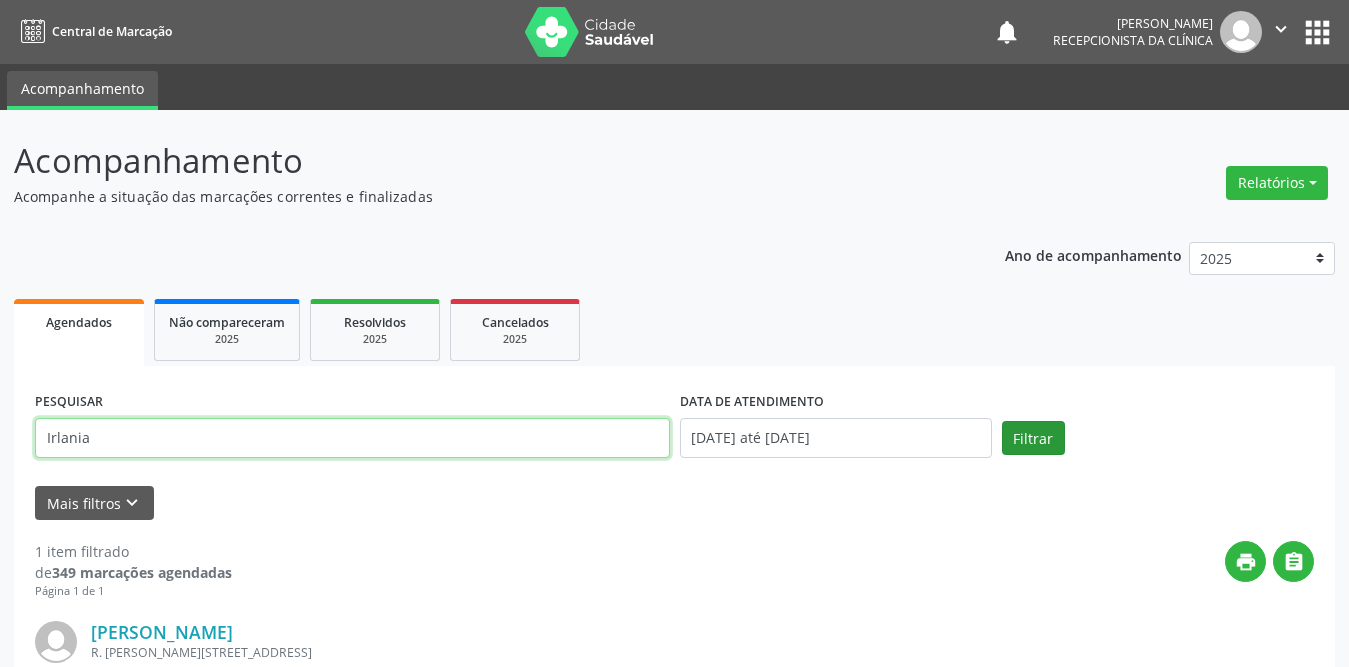 type on "Irlania" 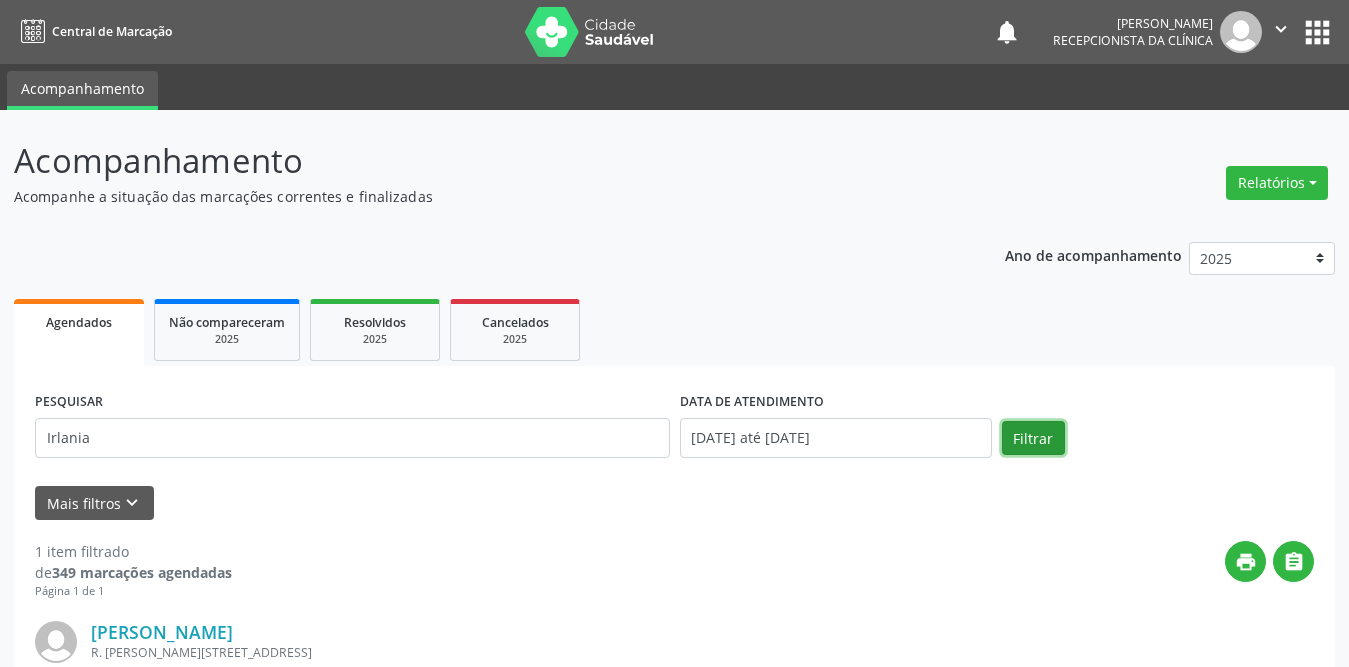 click on "Filtrar" at bounding box center [1033, 438] 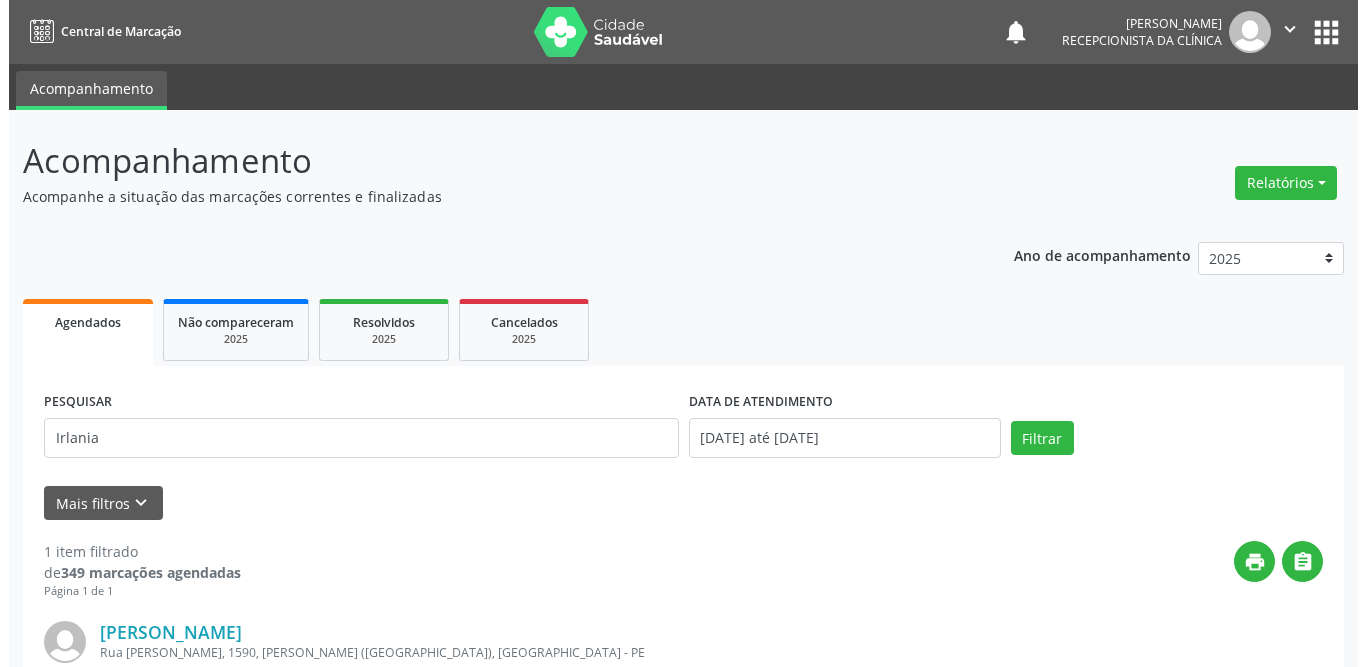 scroll, scrollTop: 238, scrollLeft: 0, axis: vertical 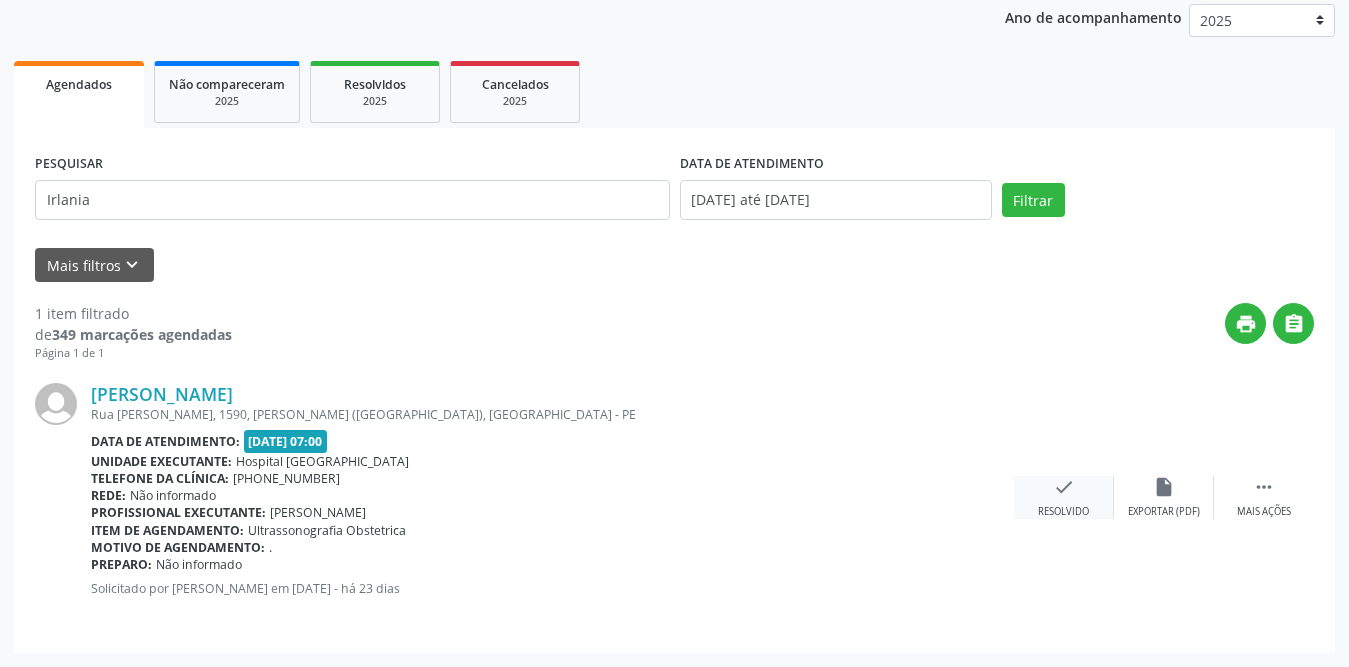 click on "check" at bounding box center [1064, 487] 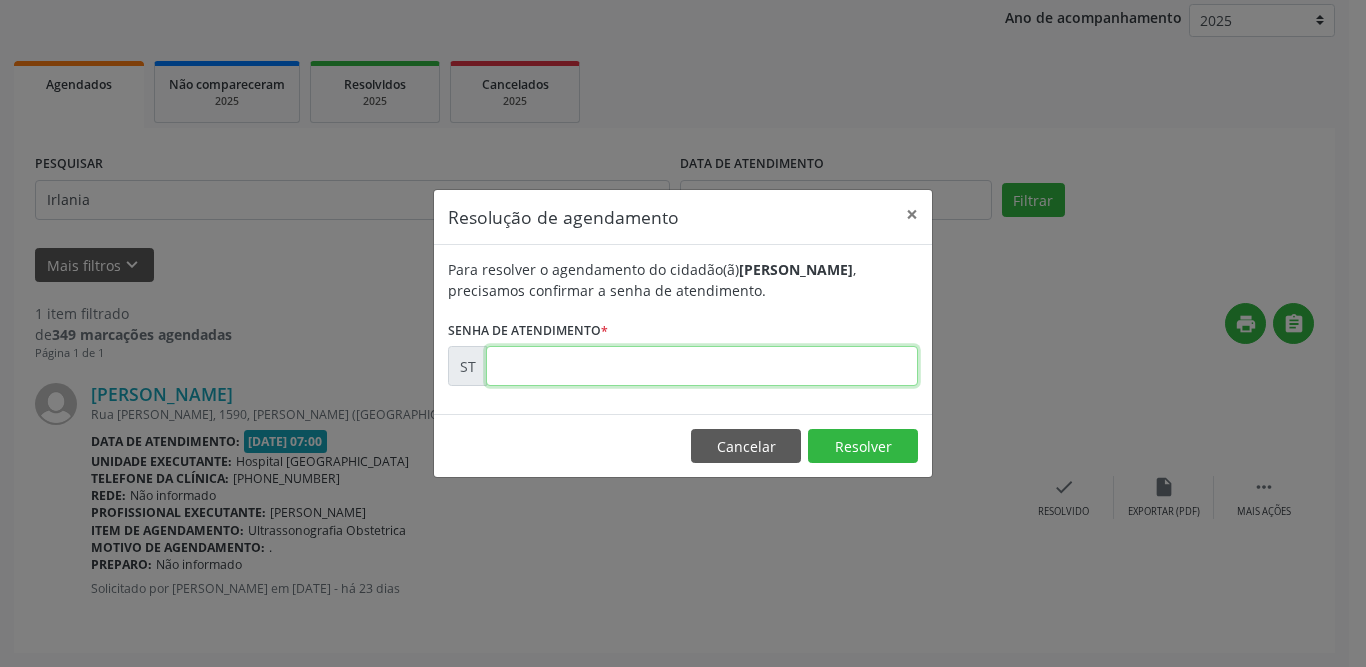 click at bounding box center (702, 366) 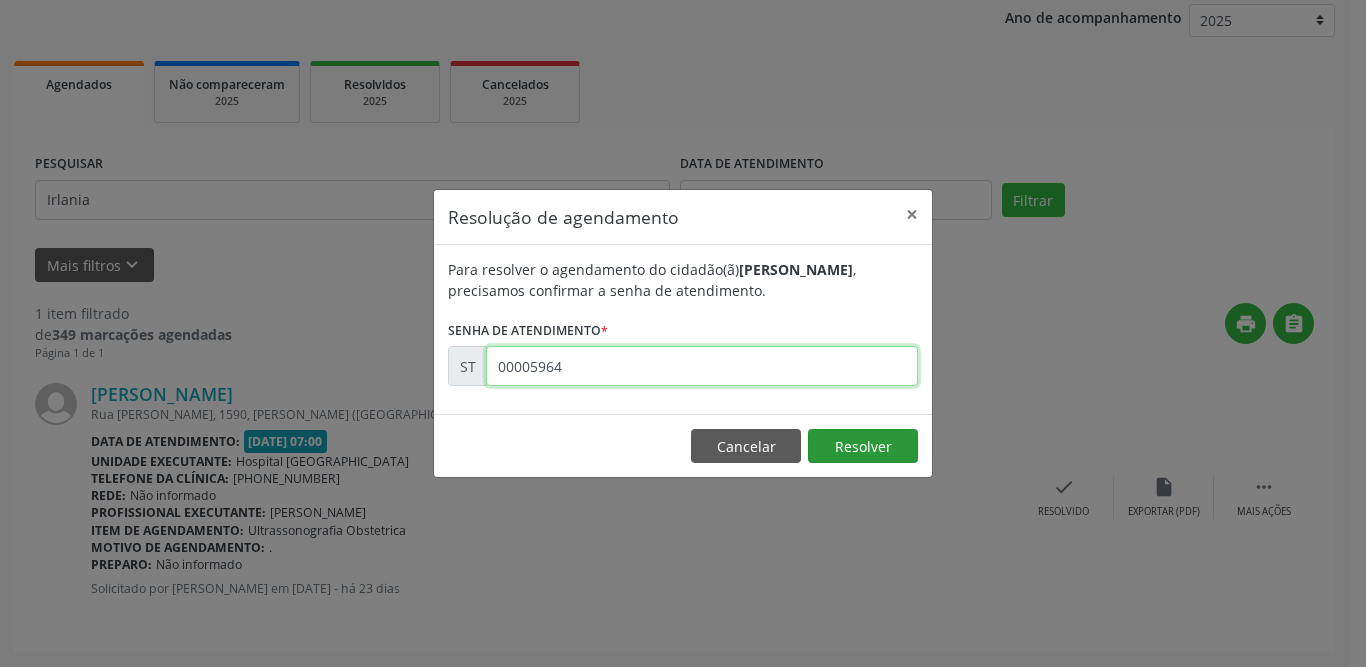 type on "00005964" 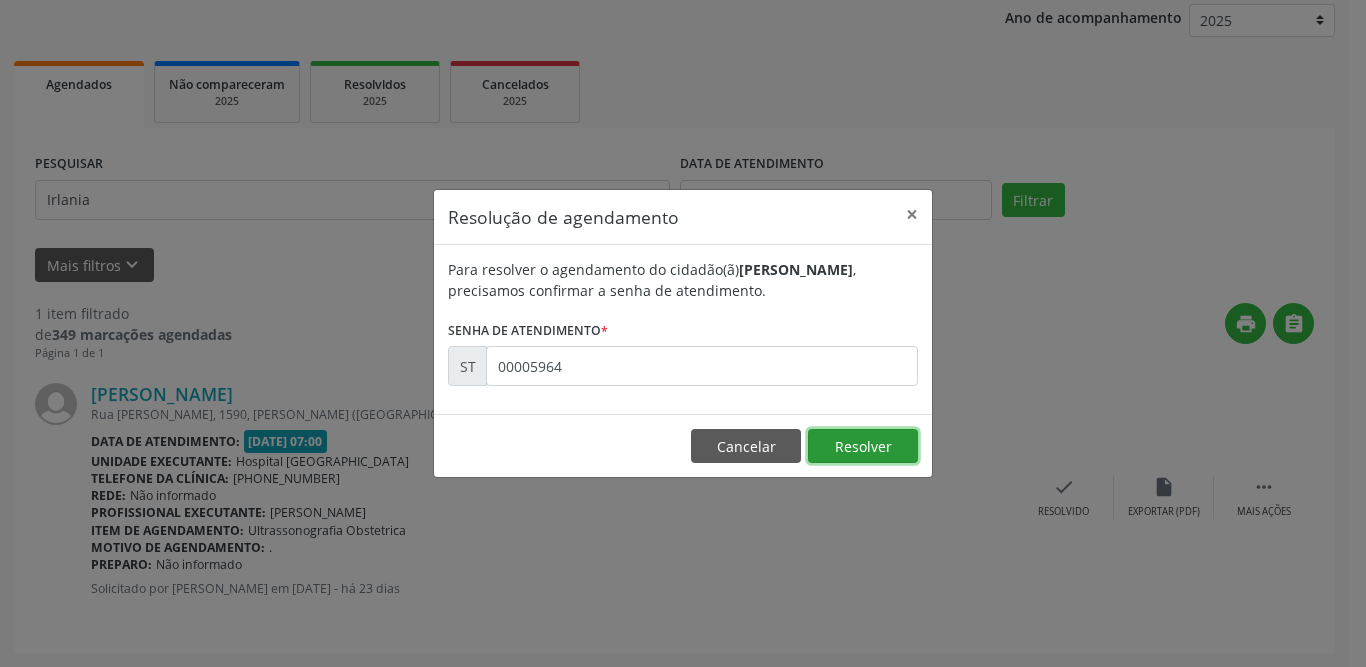 click on "Resolver" at bounding box center [863, 446] 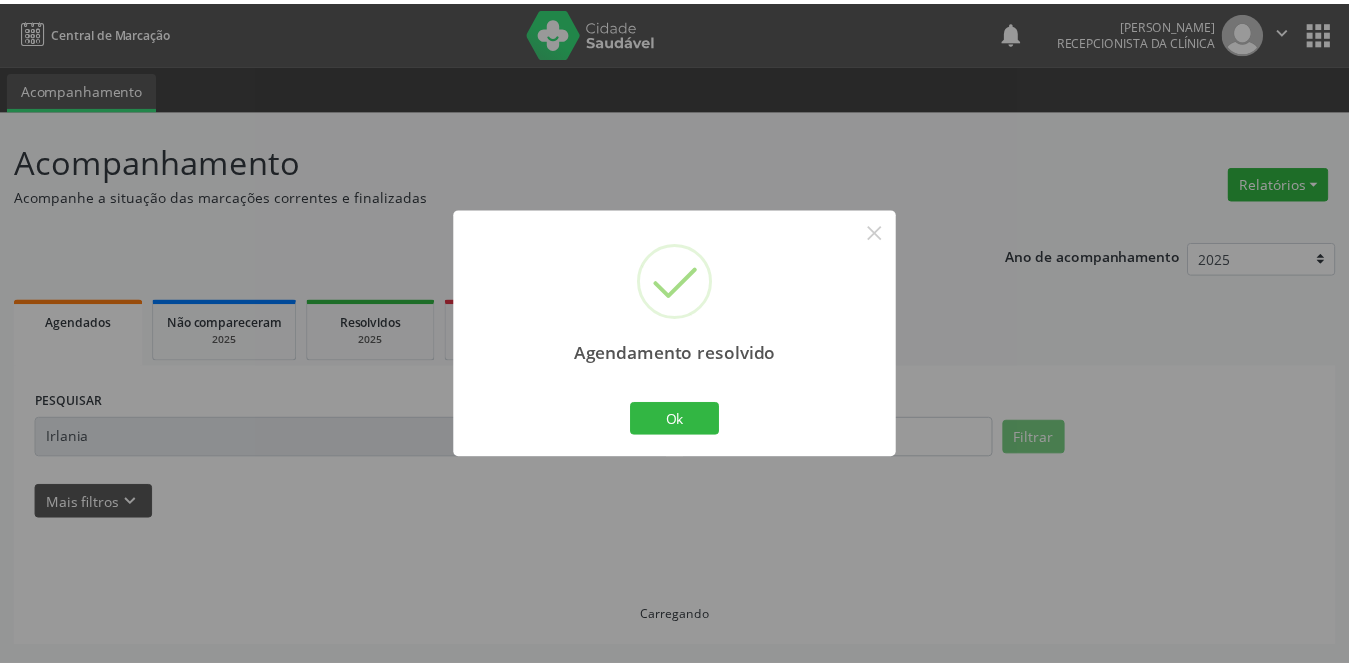scroll, scrollTop: 0, scrollLeft: 0, axis: both 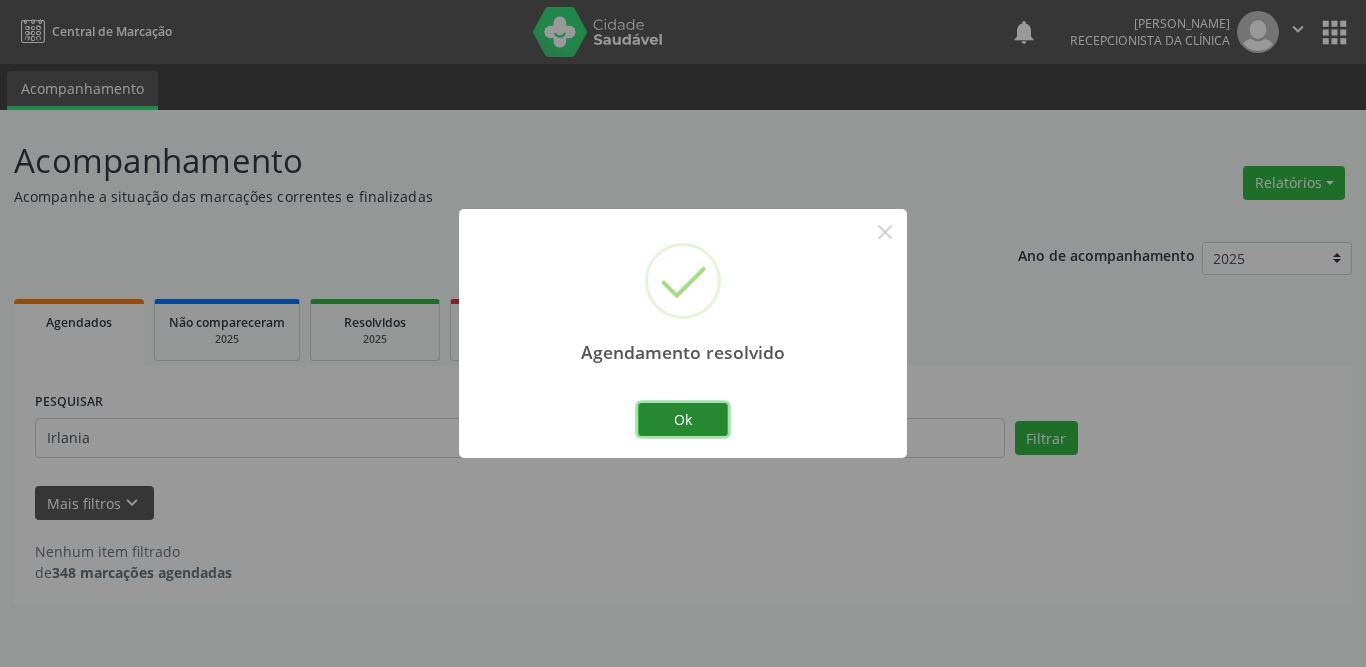 click on "Ok" at bounding box center [683, 420] 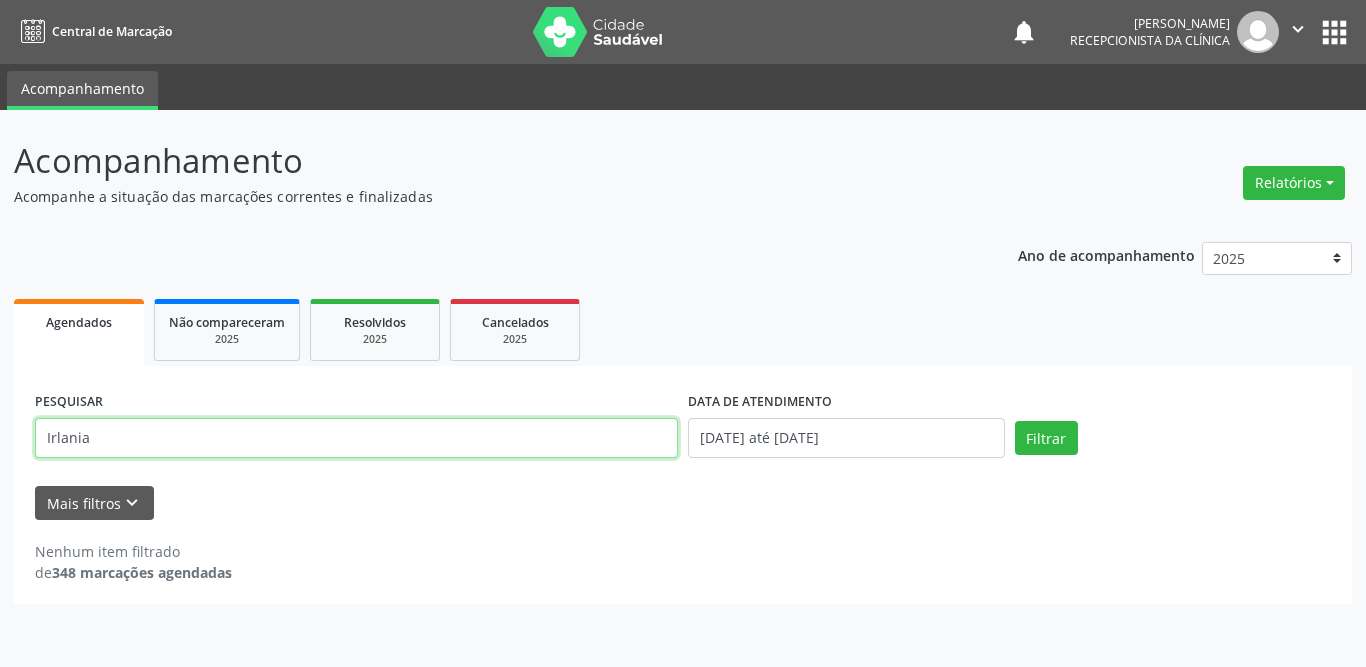 drag, startPoint x: 172, startPoint y: 434, endPoint x: 0, endPoint y: 434, distance: 172 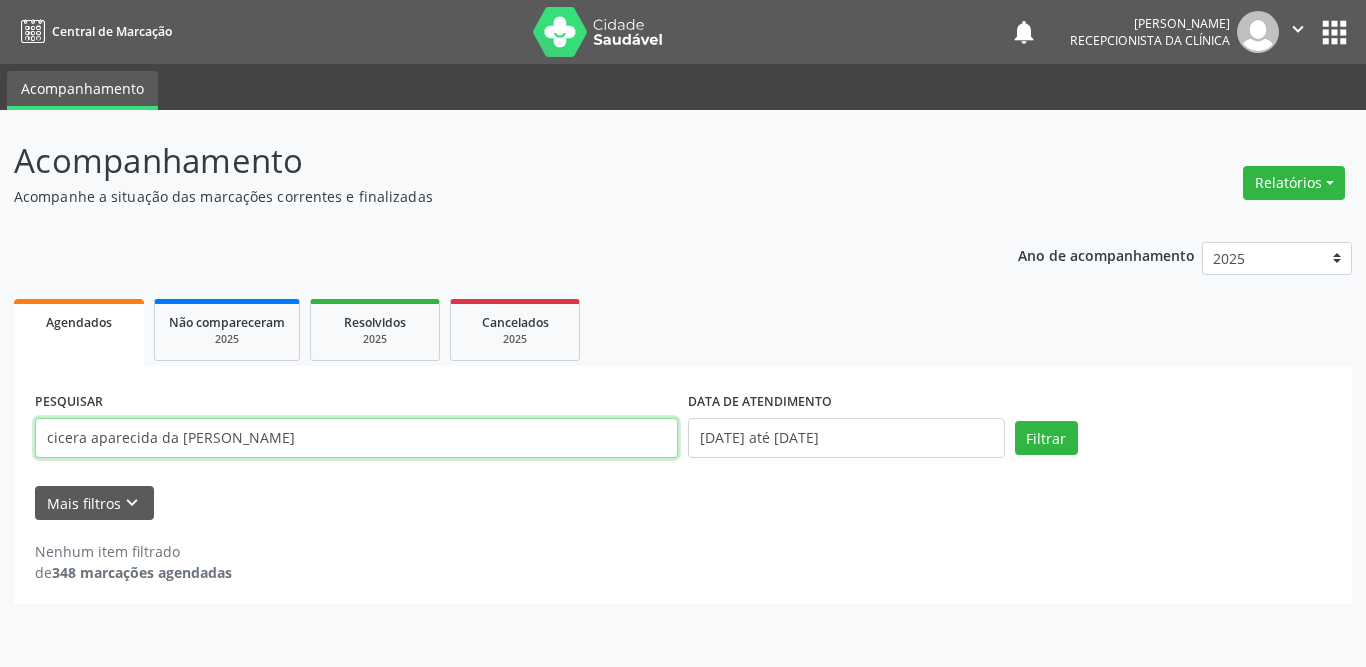 type on "cicera aparecida da [PERSON_NAME]" 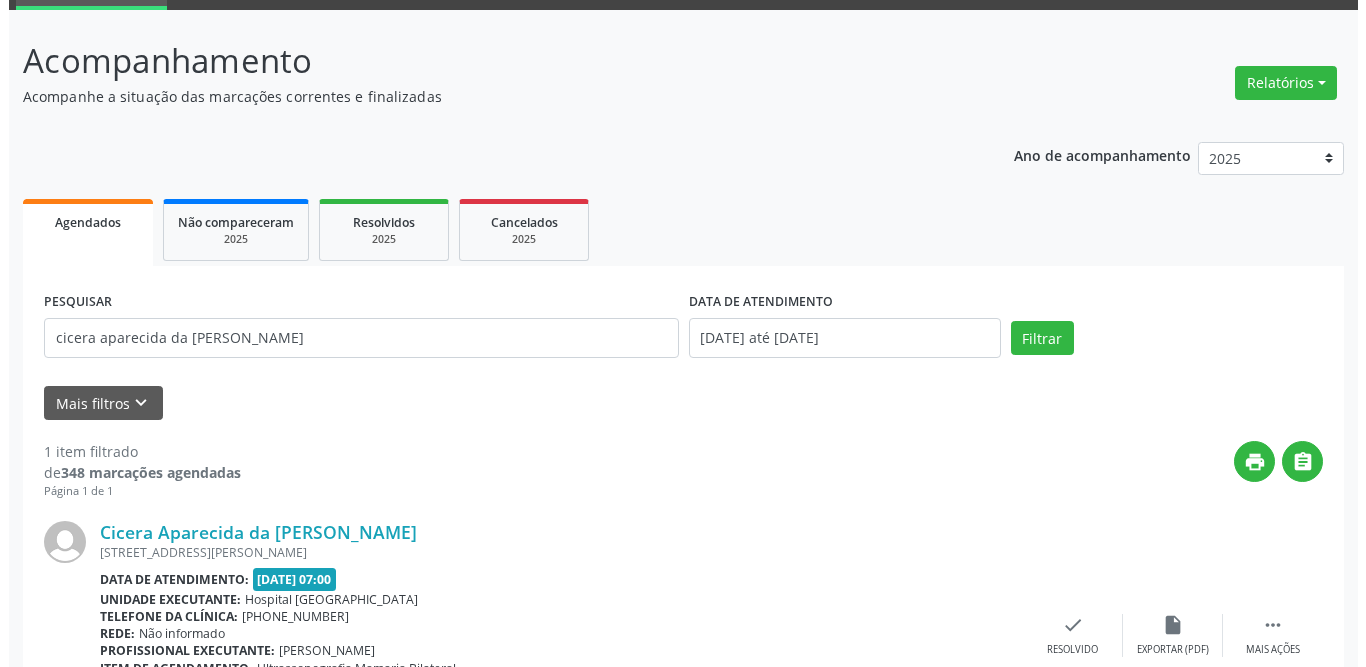 scroll, scrollTop: 238, scrollLeft: 0, axis: vertical 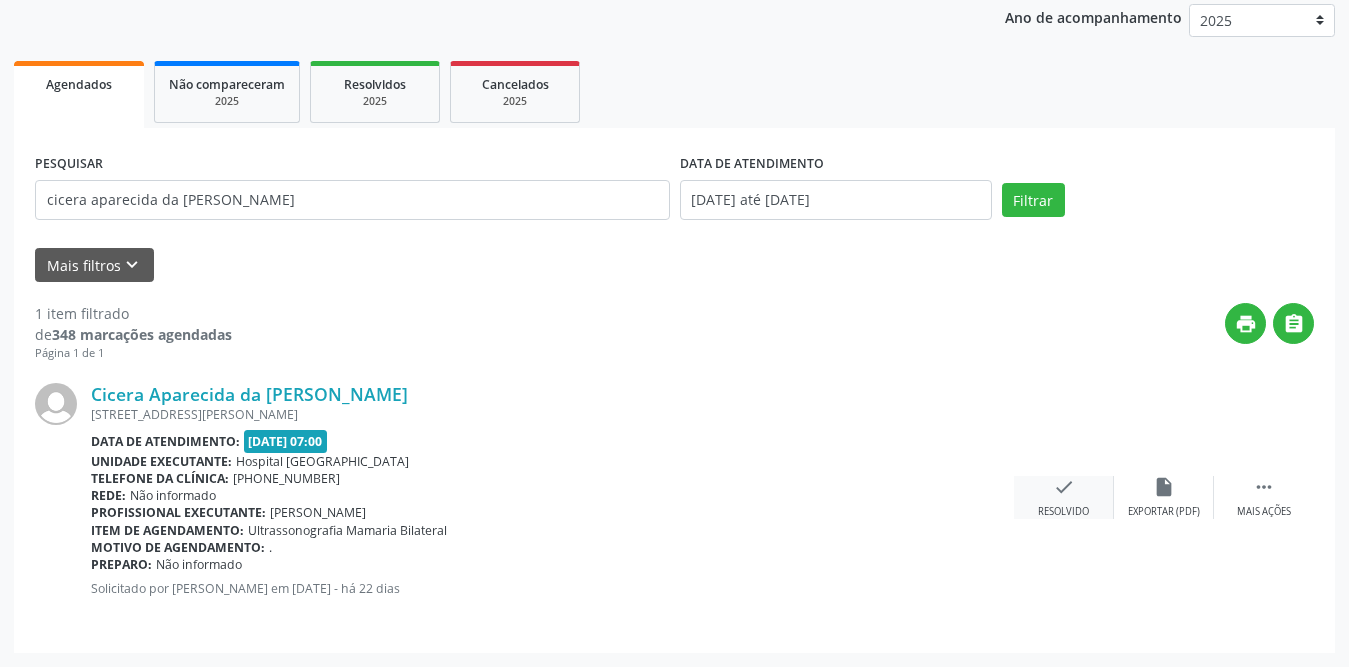 click on "Resolvido" at bounding box center [1063, 512] 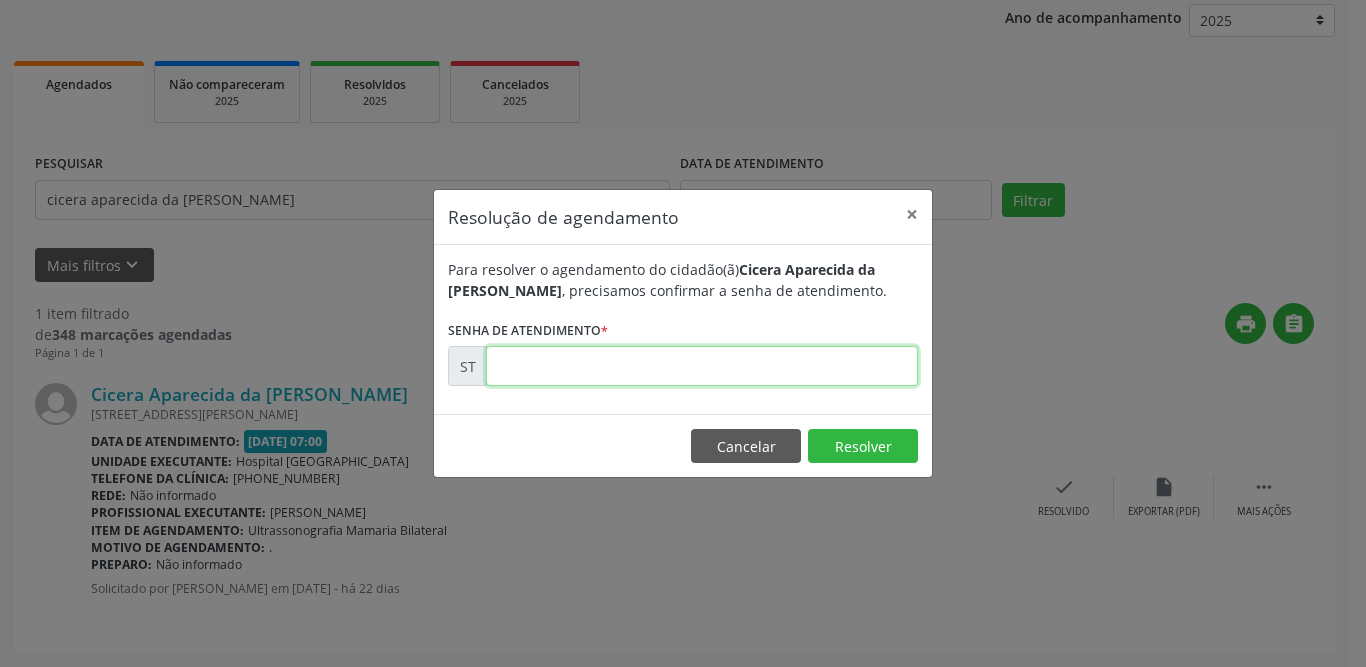 click at bounding box center [702, 366] 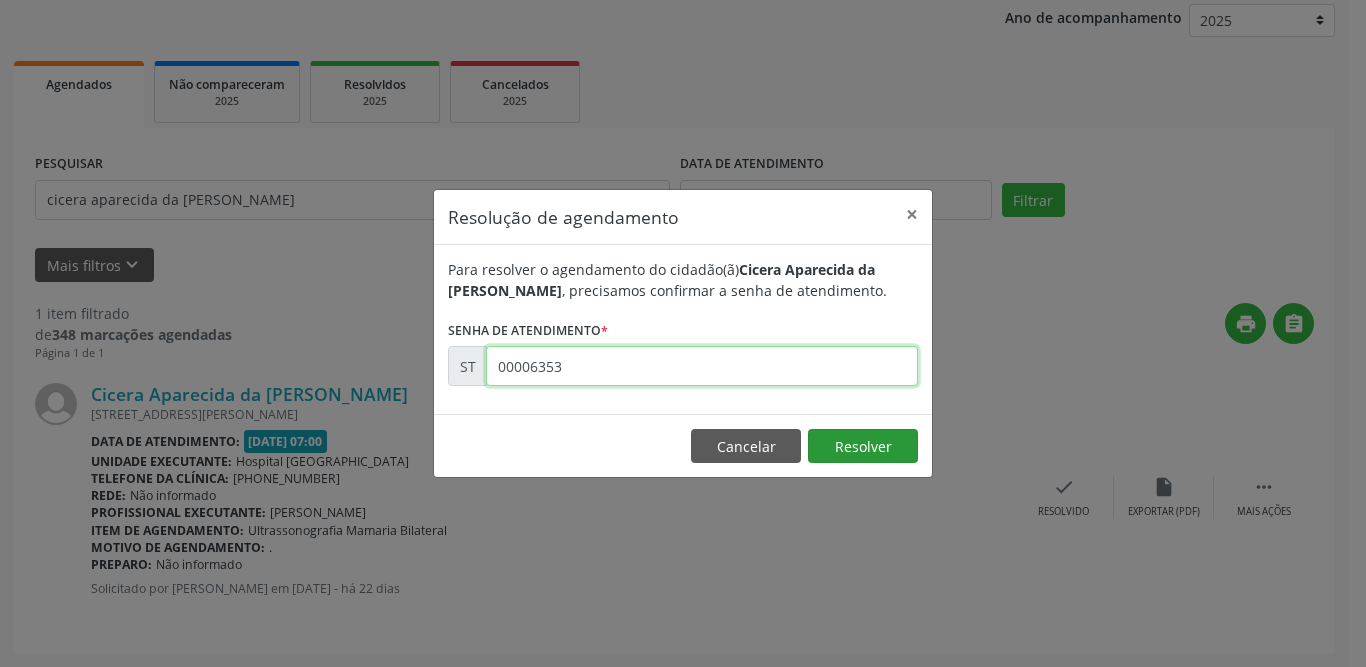 type on "00006353" 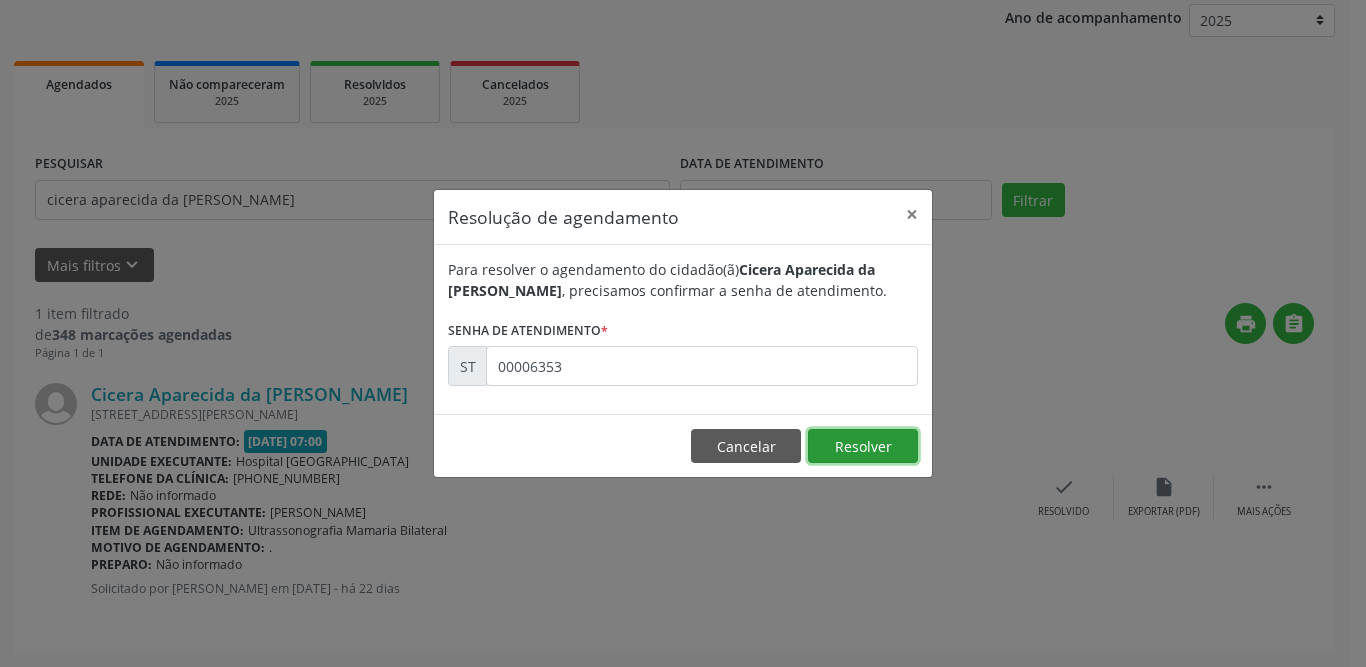 click on "Resolver" at bounding box center (863, 446) 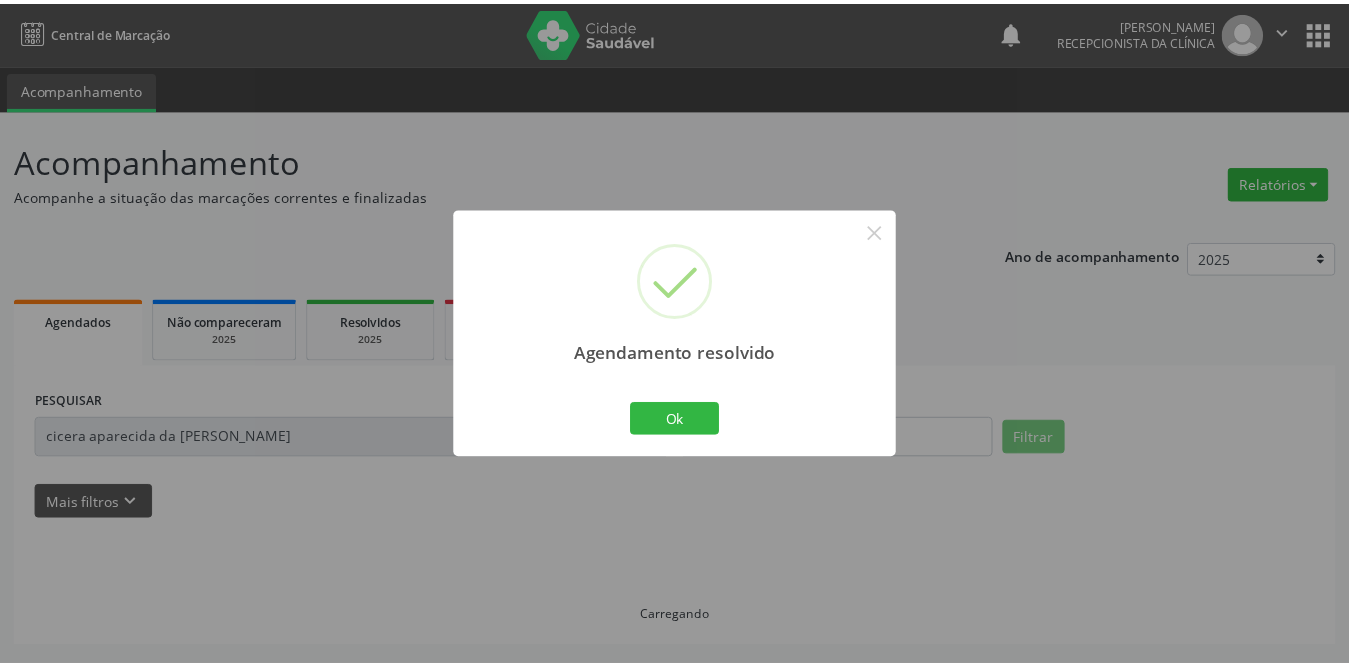 scroll, scrollTop: 0, scrollLeft: 0, axis: both 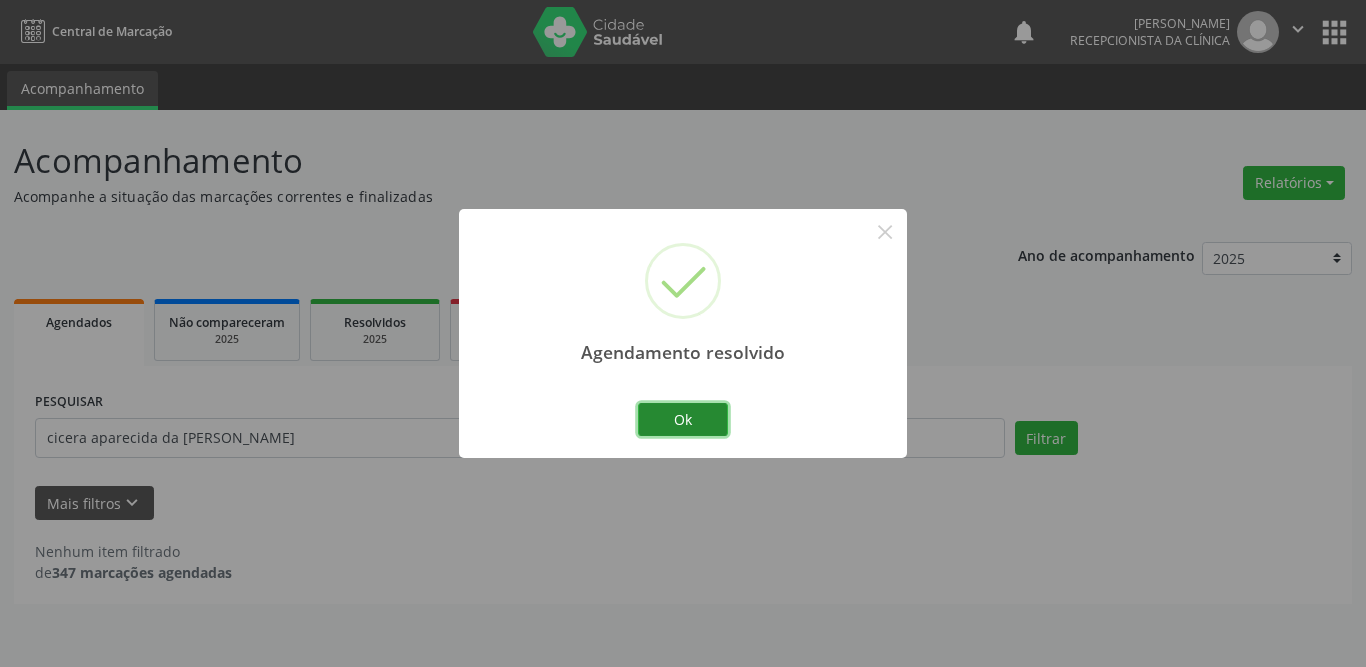 click on "Ok" at bounding box center (683, 420) 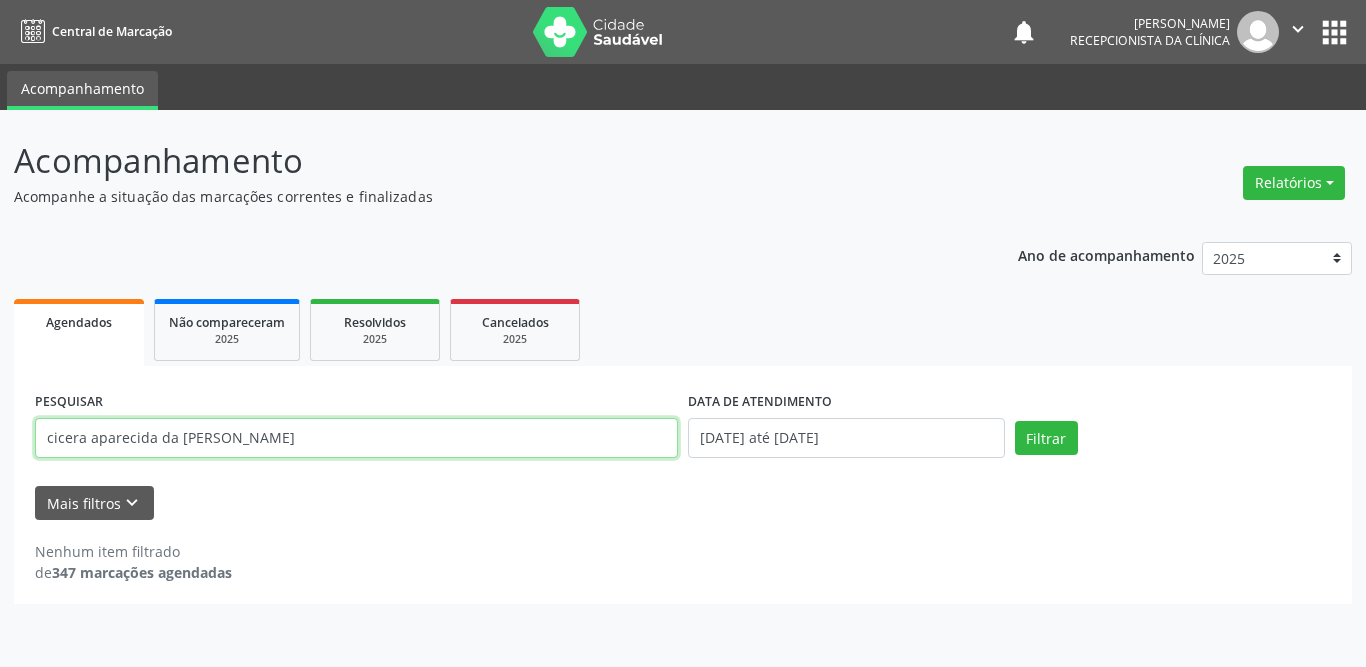 drag, startPoint x: 265, startPoint y: 449, endPoint x: 0, endPoint y: 450, distance: 265.0019 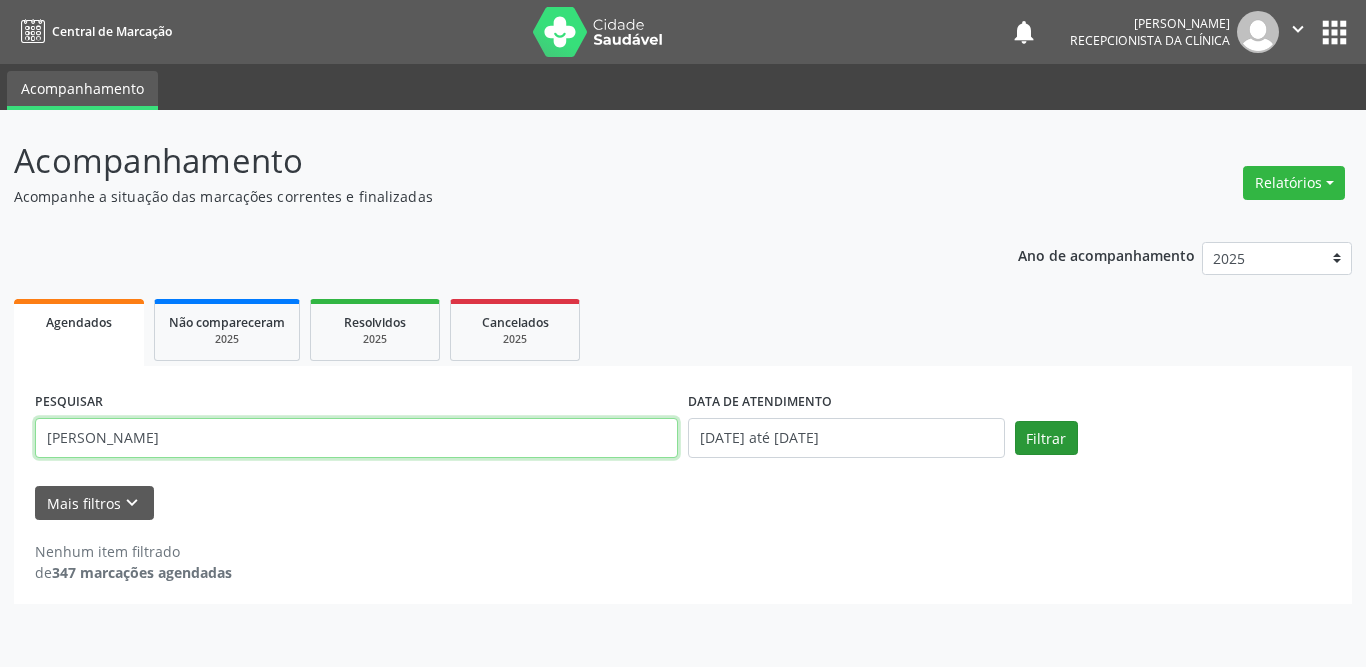 type on "[PERSON_NAME]" 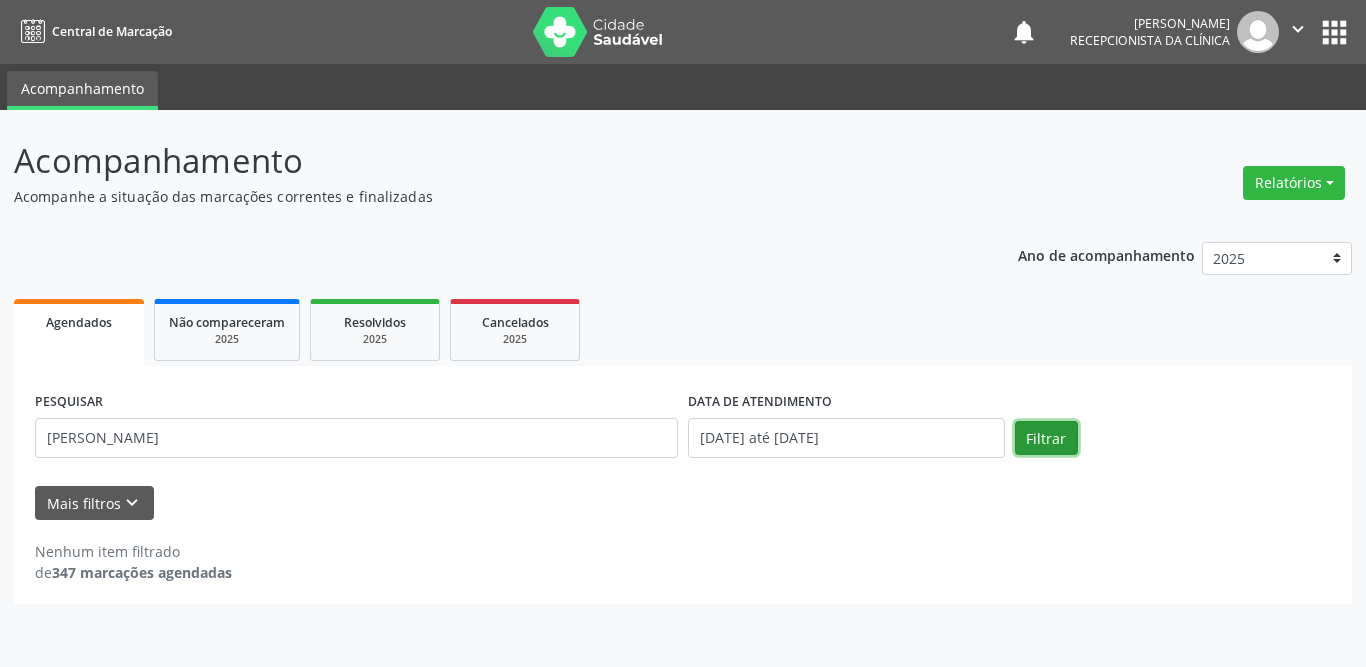 click on "Filtrar" at bounding box center (1046, 438) 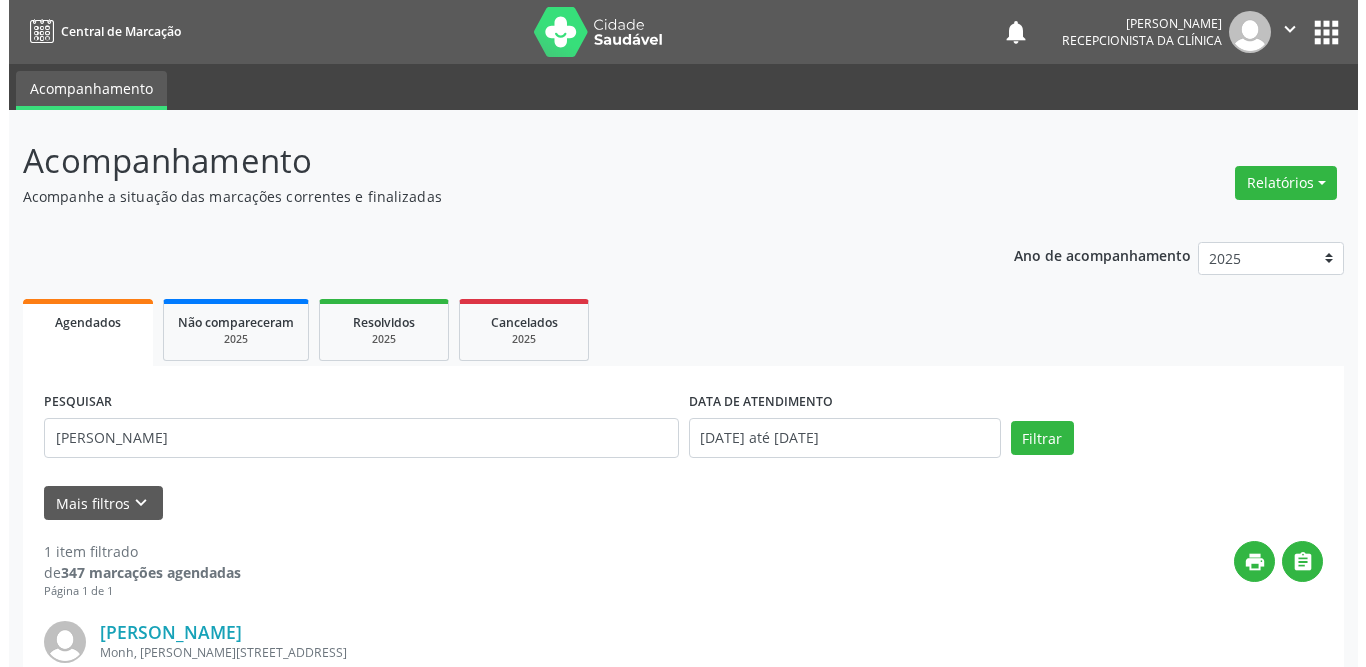 scroll, scrollTop: 238, scrollLeft: 0, axis: vertical 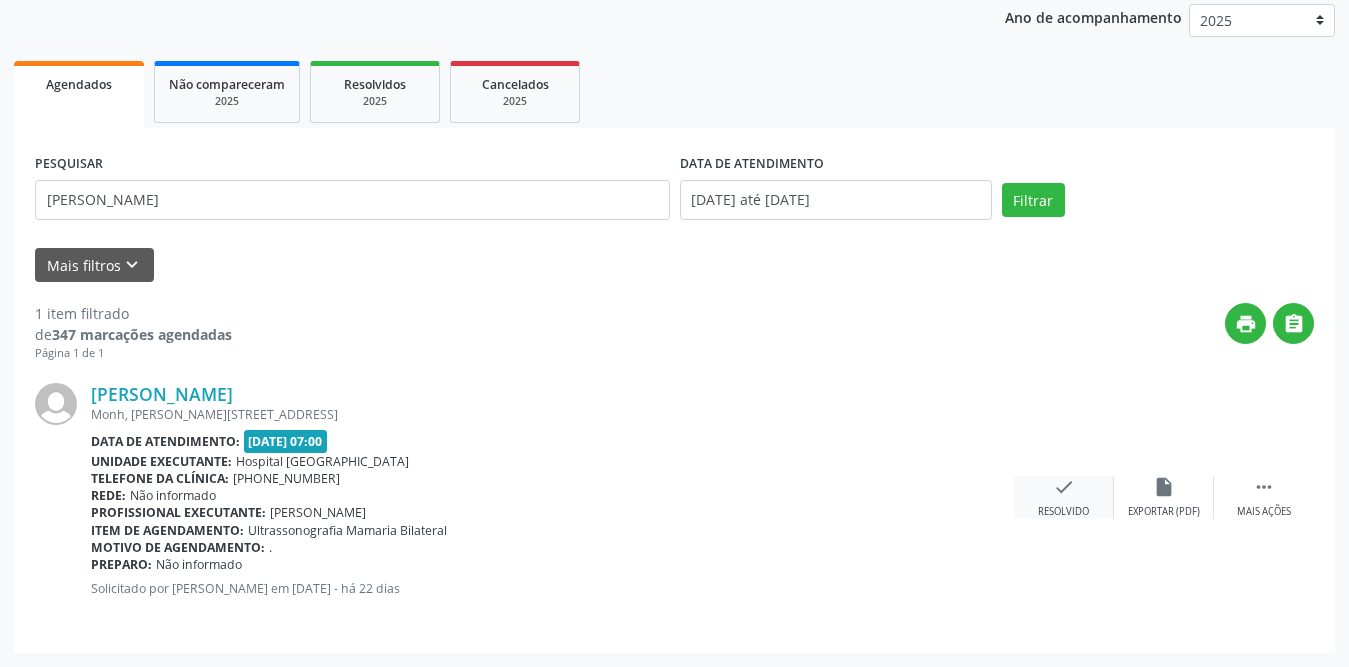 click on "check
Resolvido" at bounding box center [1064, 497] 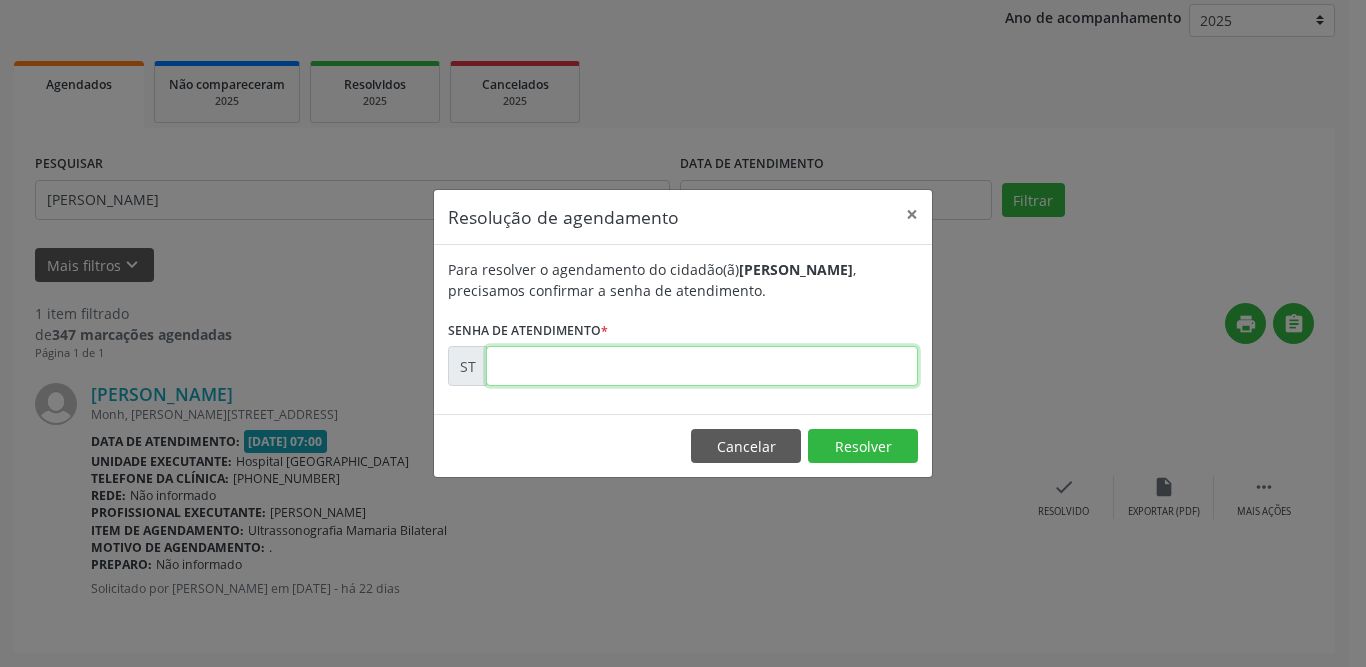 click at bounding box center (702, 366) 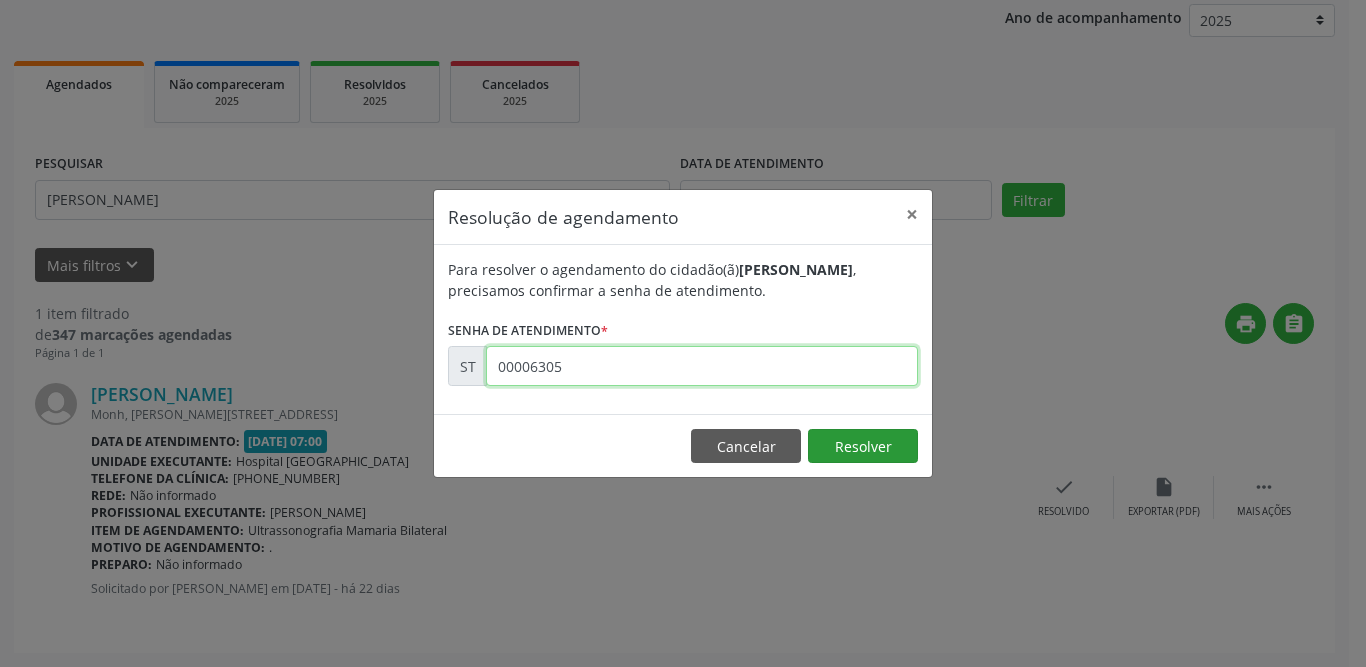 type on "00006305" 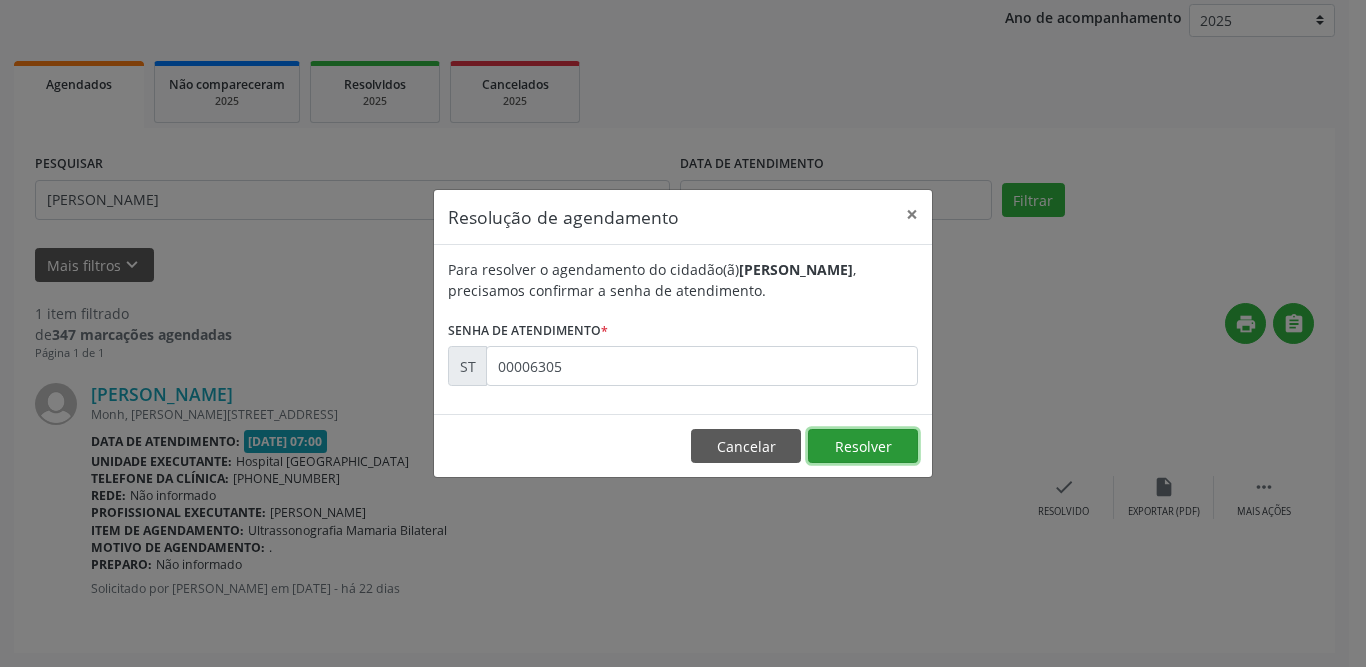 click on "Resolver" at bounding box center [863, 446] 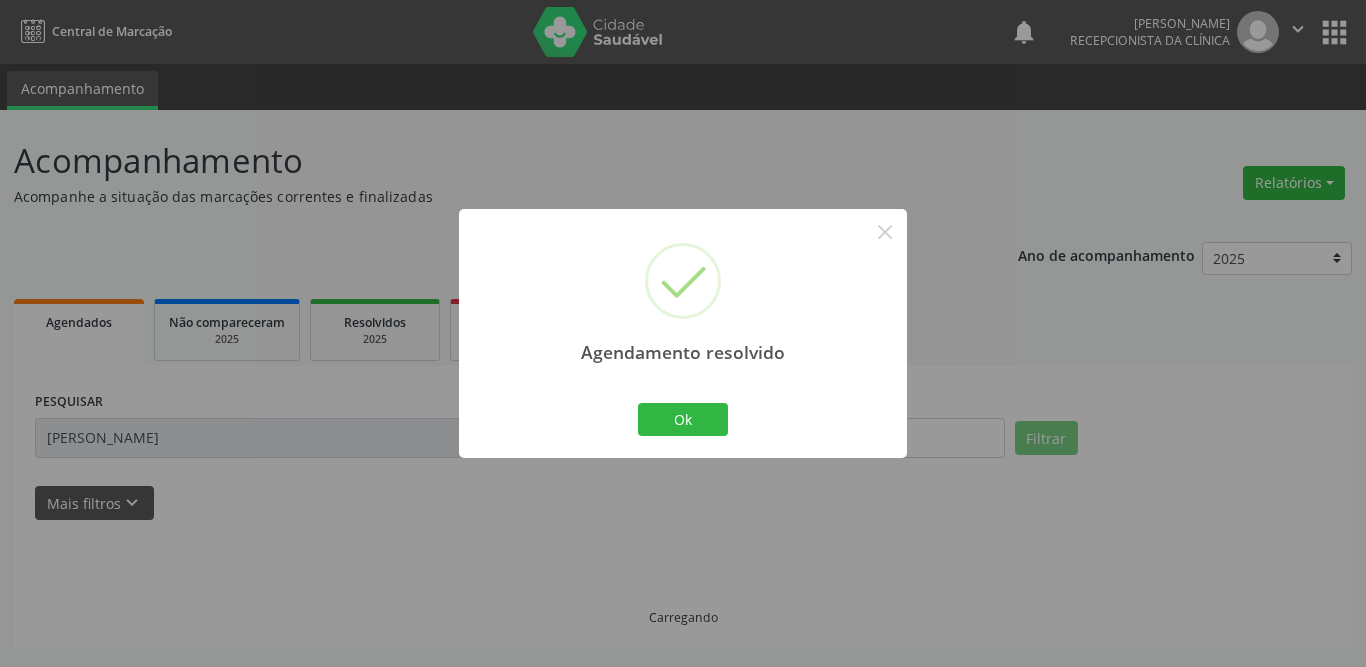 scroll, scrollTop: 0, scrollLeft: 0, axis: both 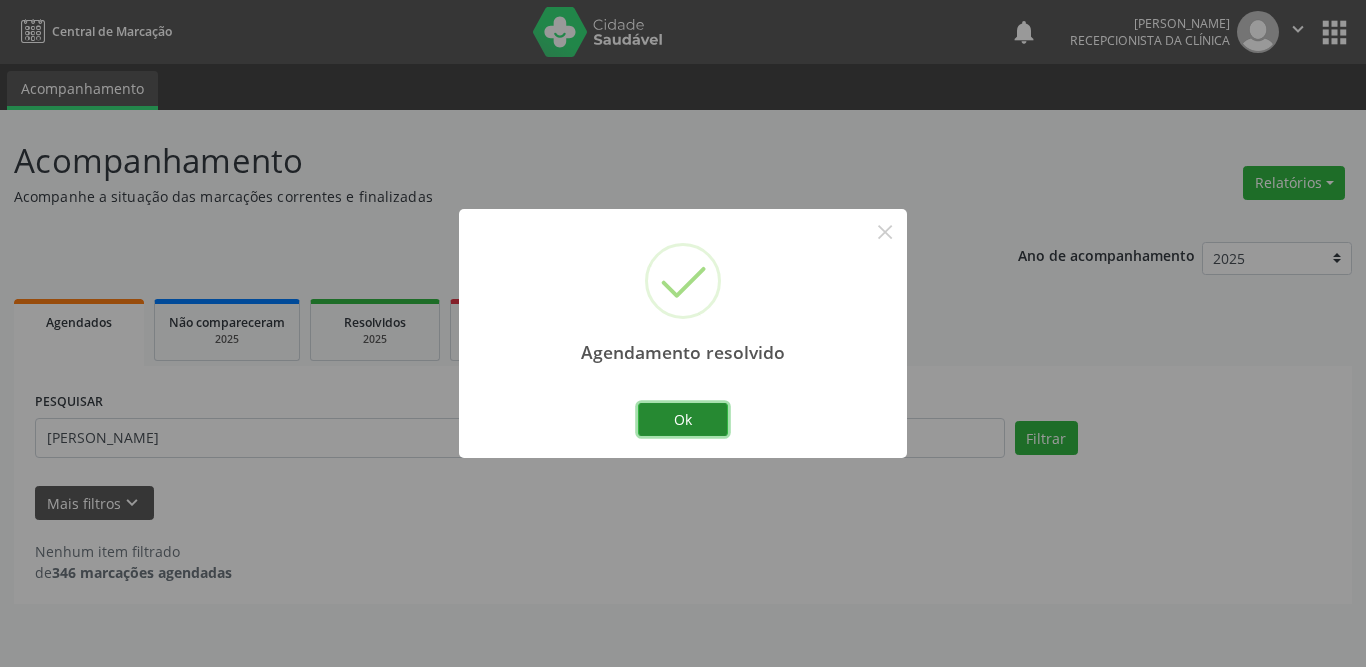 click on "Ok" at bounding box center (683, 420) 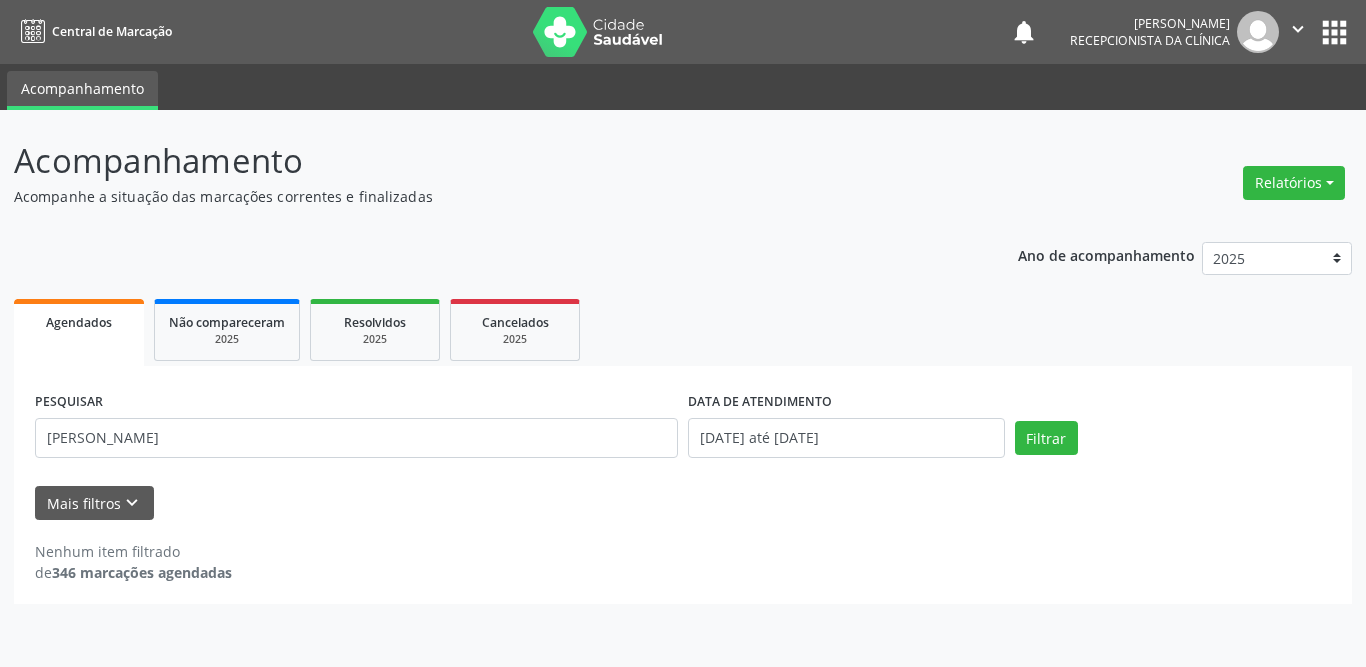 click on "Nenhum item filtrado
de
346 marcações agendadas" at bounding box center [683, 562] 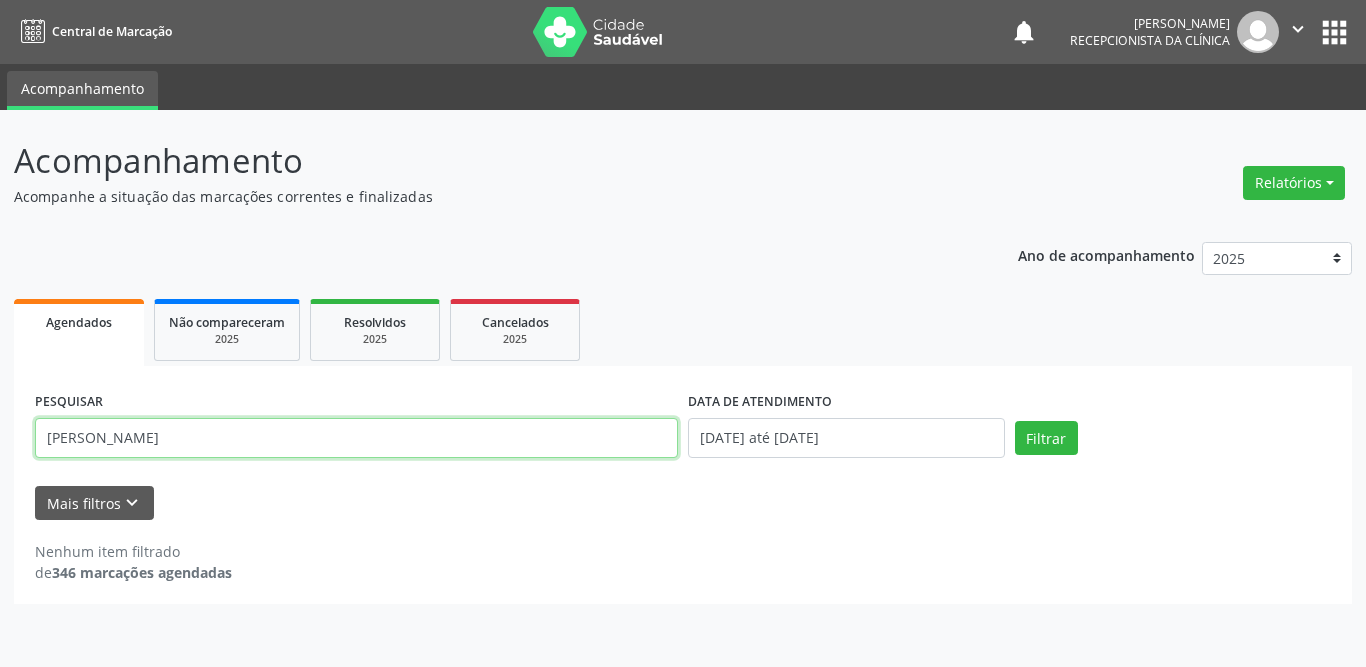 drag, startPoint x: 237, startPoint y: 447, endPoint x: 39, endPoint y: 447, distance: 198 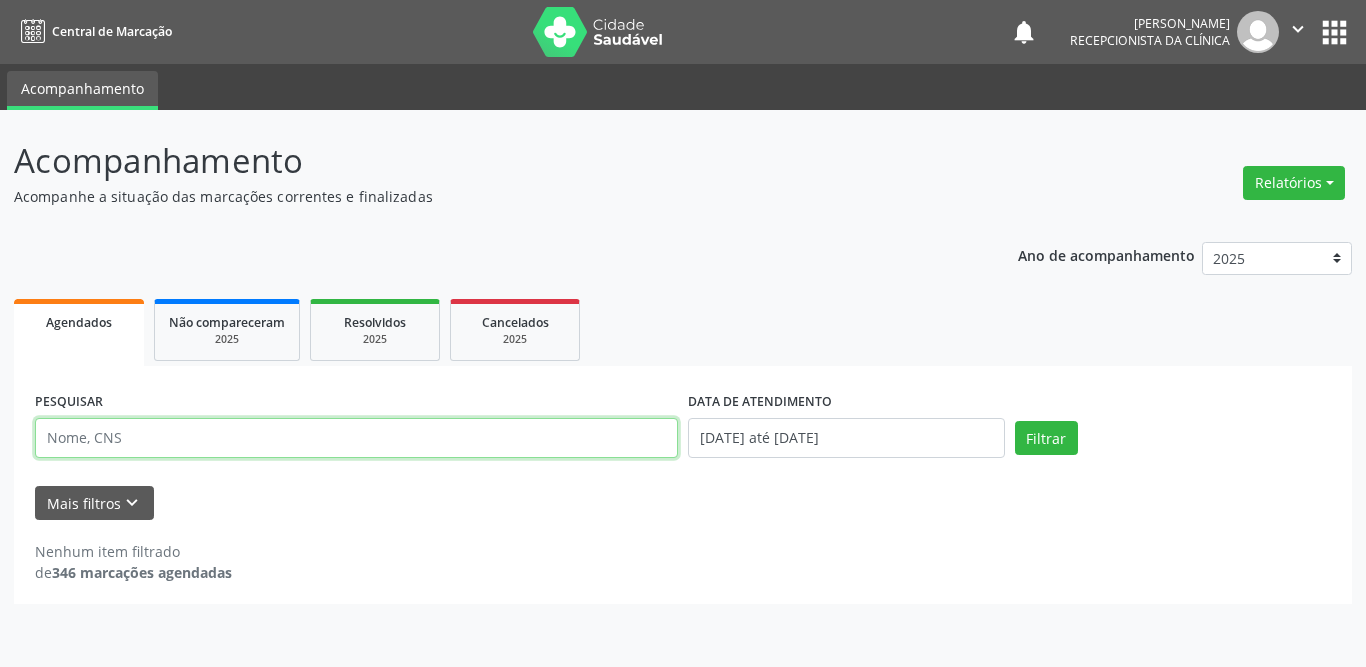 type 